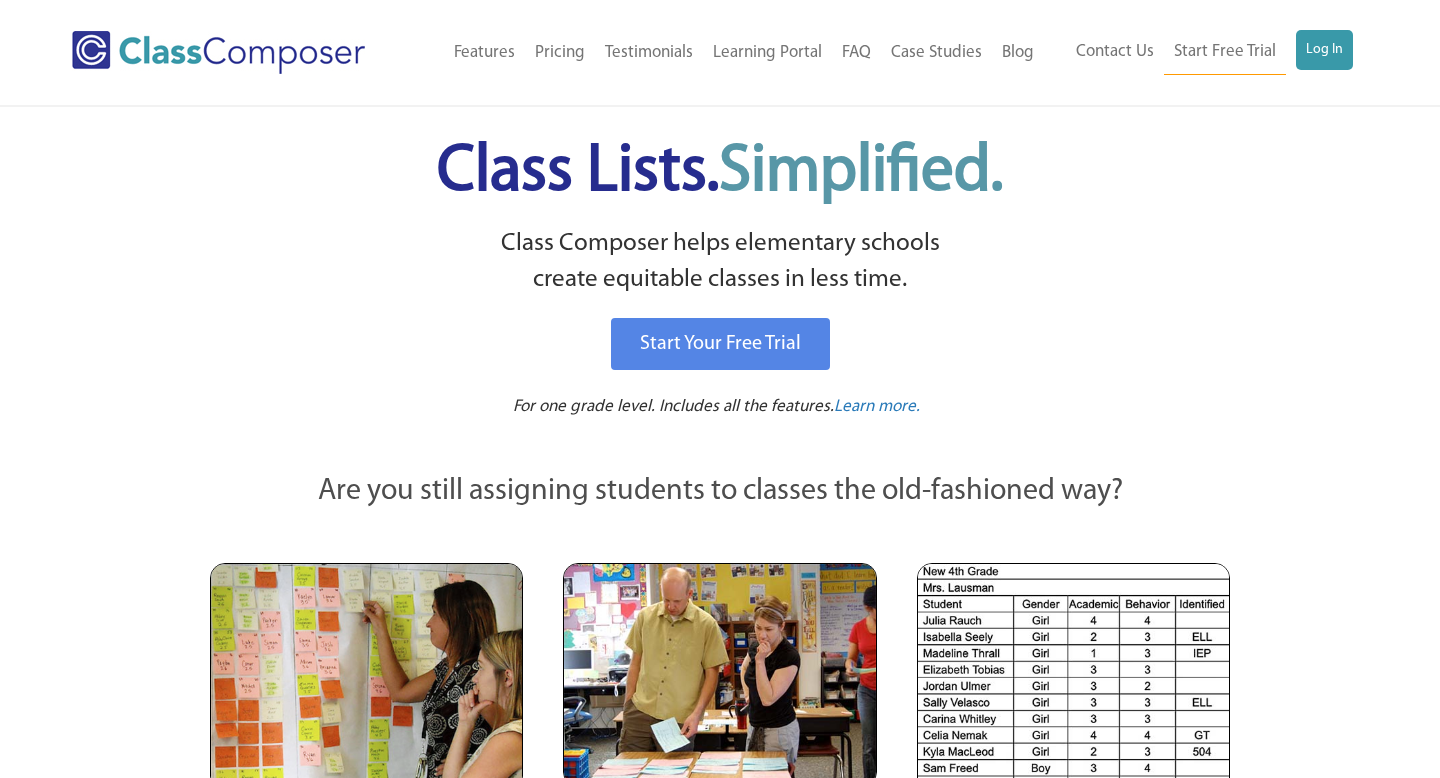 scroll, scrollTop: 0, scrollLeft: 0, axis: both 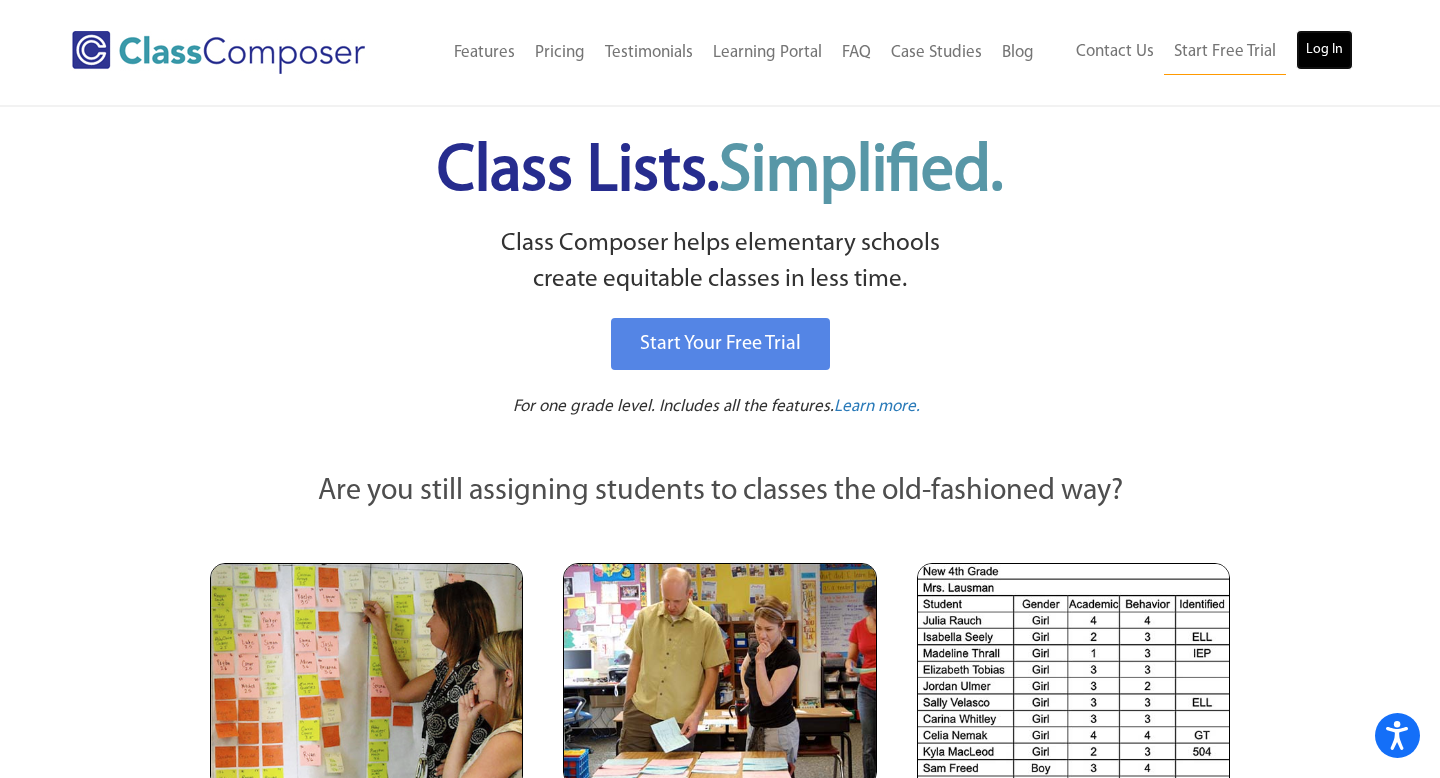 click on "Log In" at bounding box center [1324, 50] 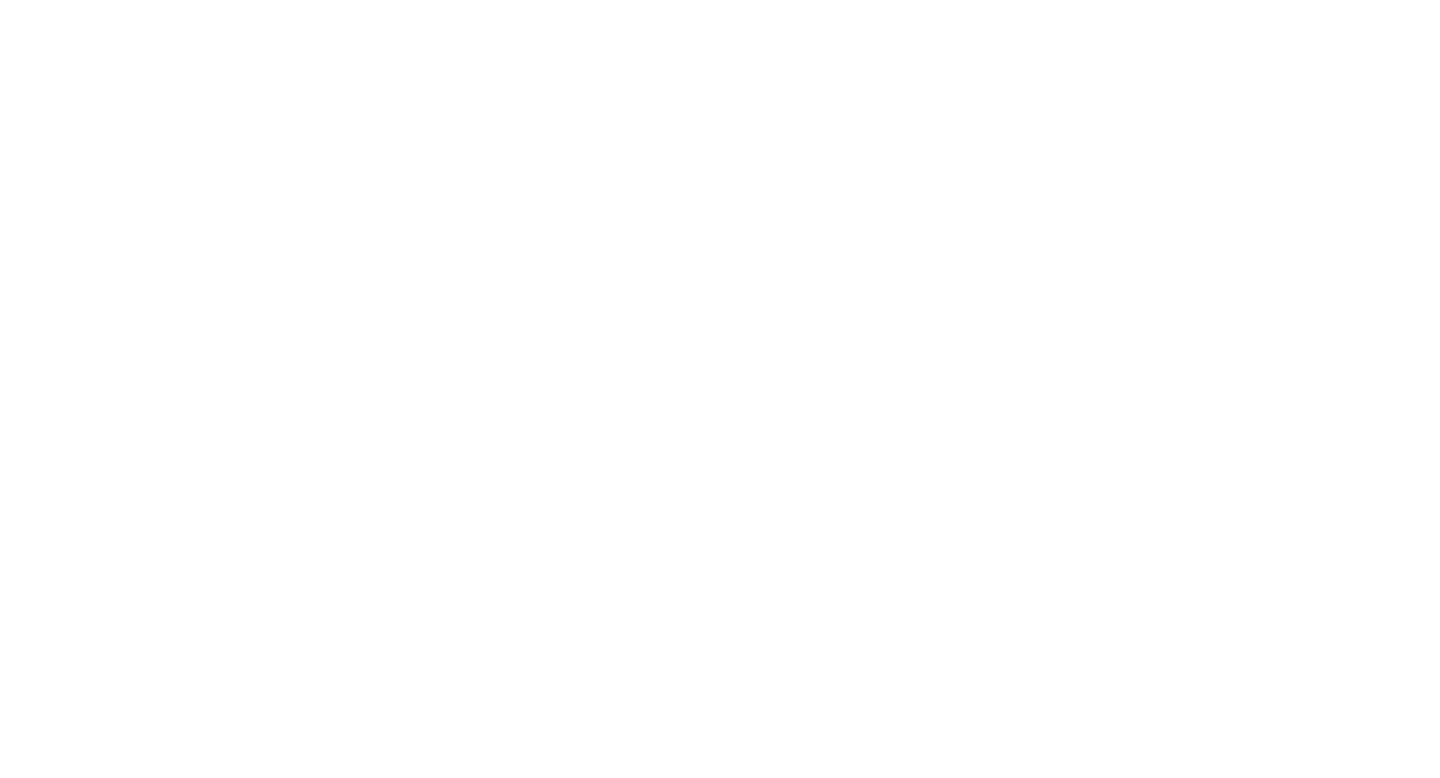 scroll, scrollTop: 0, scrollLeft: 0, axis: both 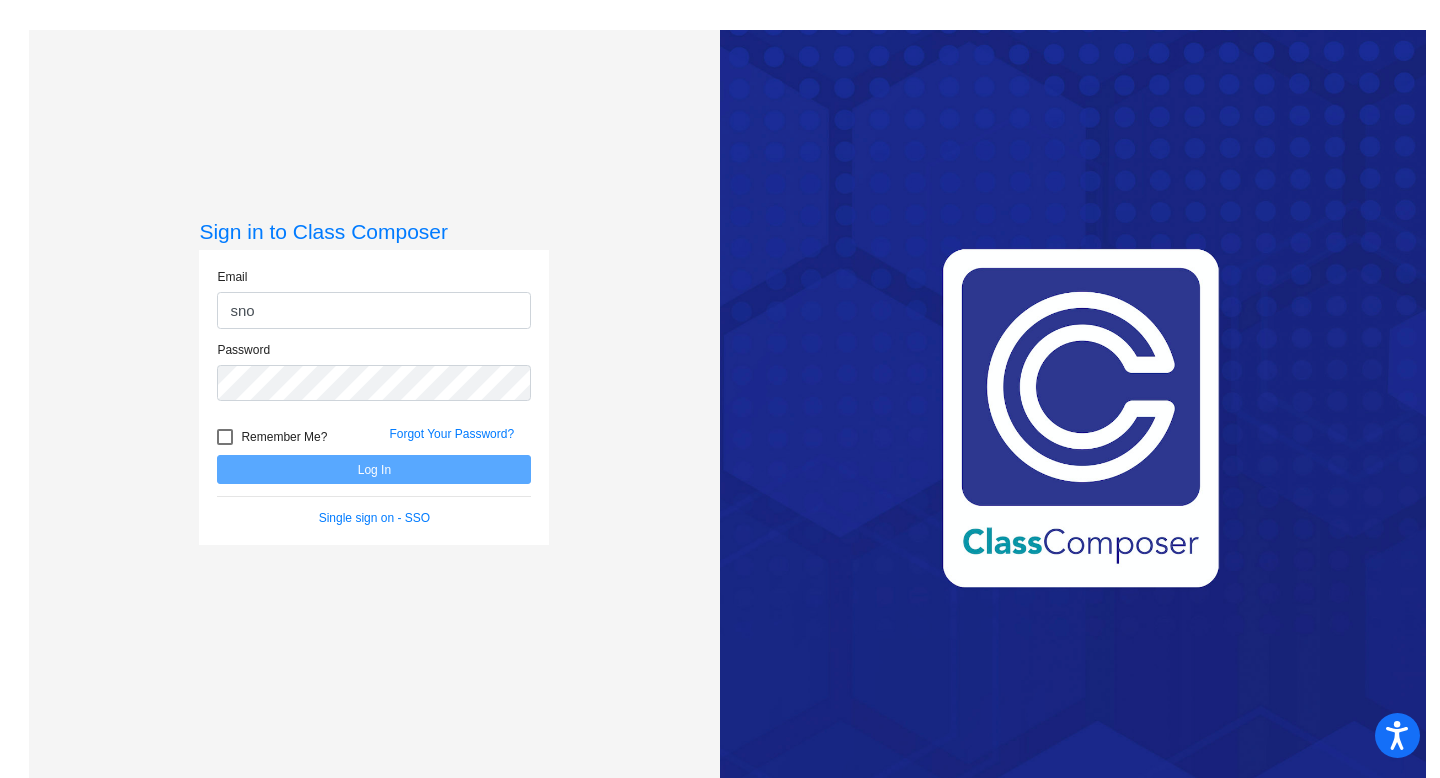 type on "[EMAIL]" 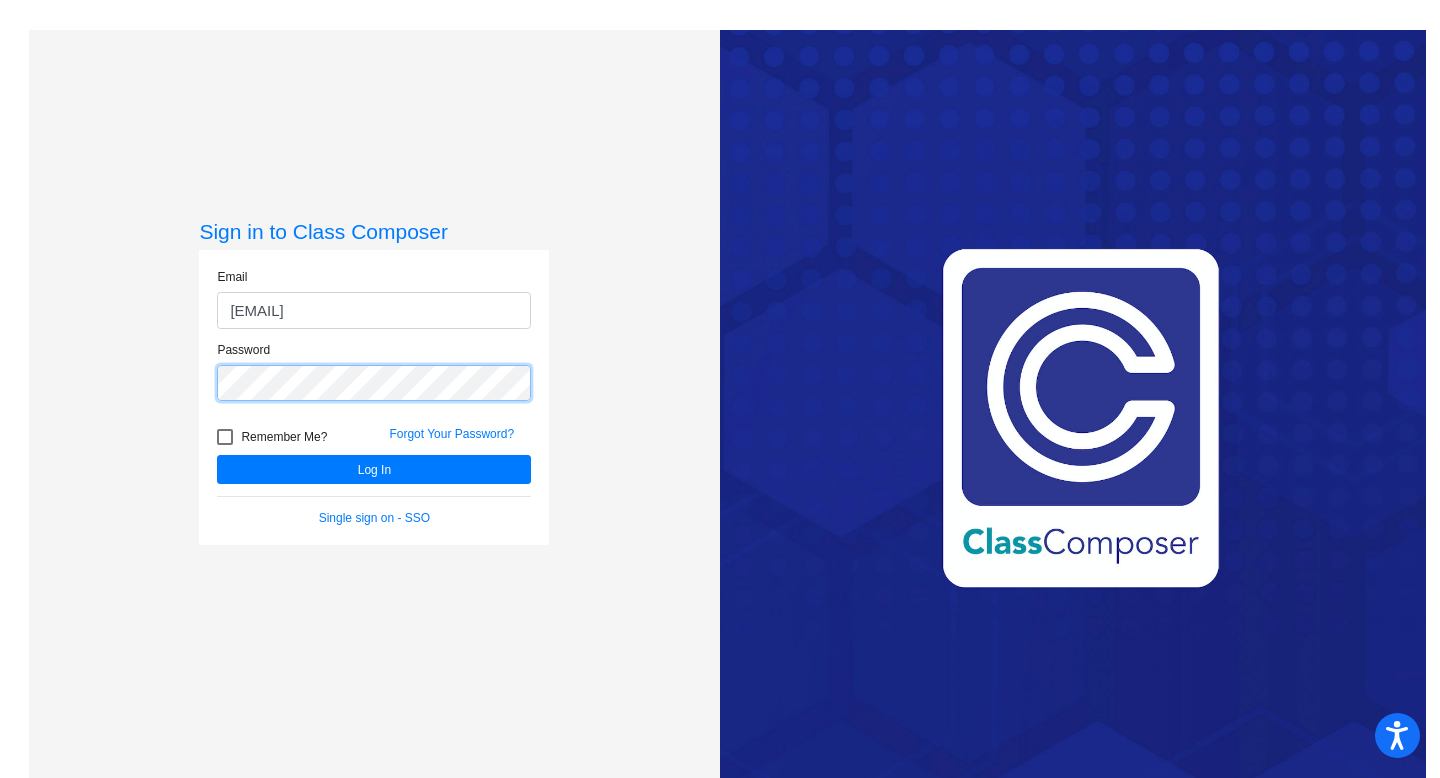 click on "Log In" 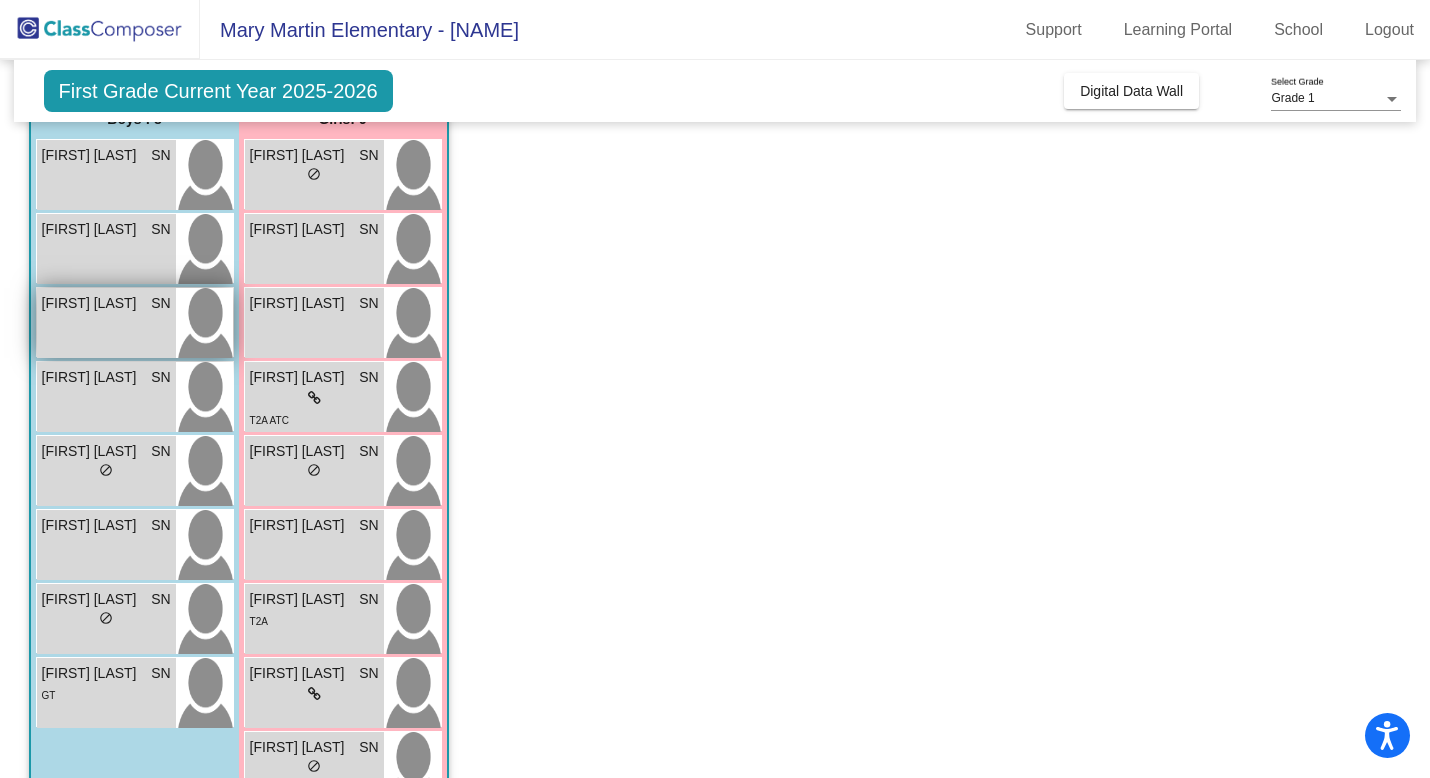 scroll, scrollTop: 191, scrollLeft: 0, axis: vertical 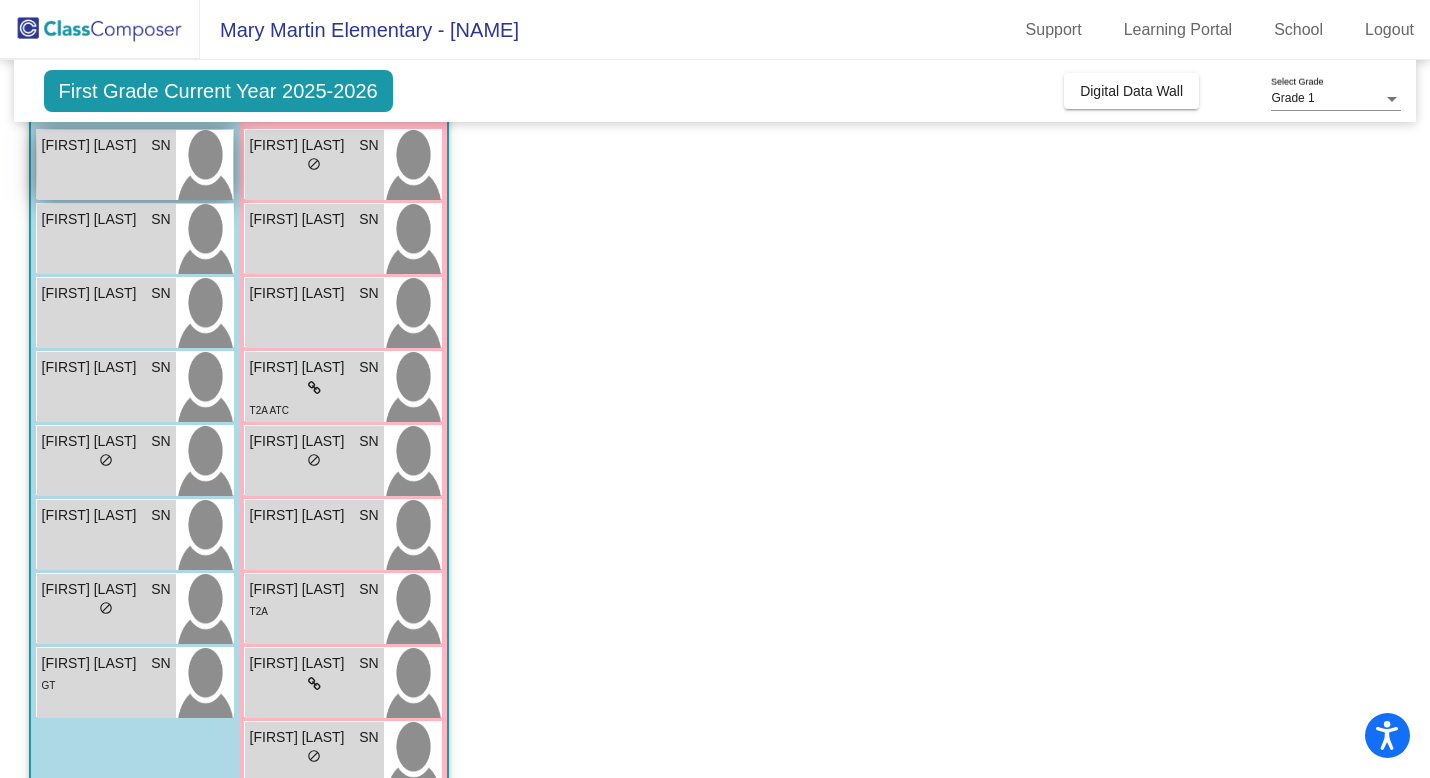 click on "[FIRST] [LAST] [LAST] lock do_not_disturb_alt [NUMBER]" at bounding box center [106, 165] 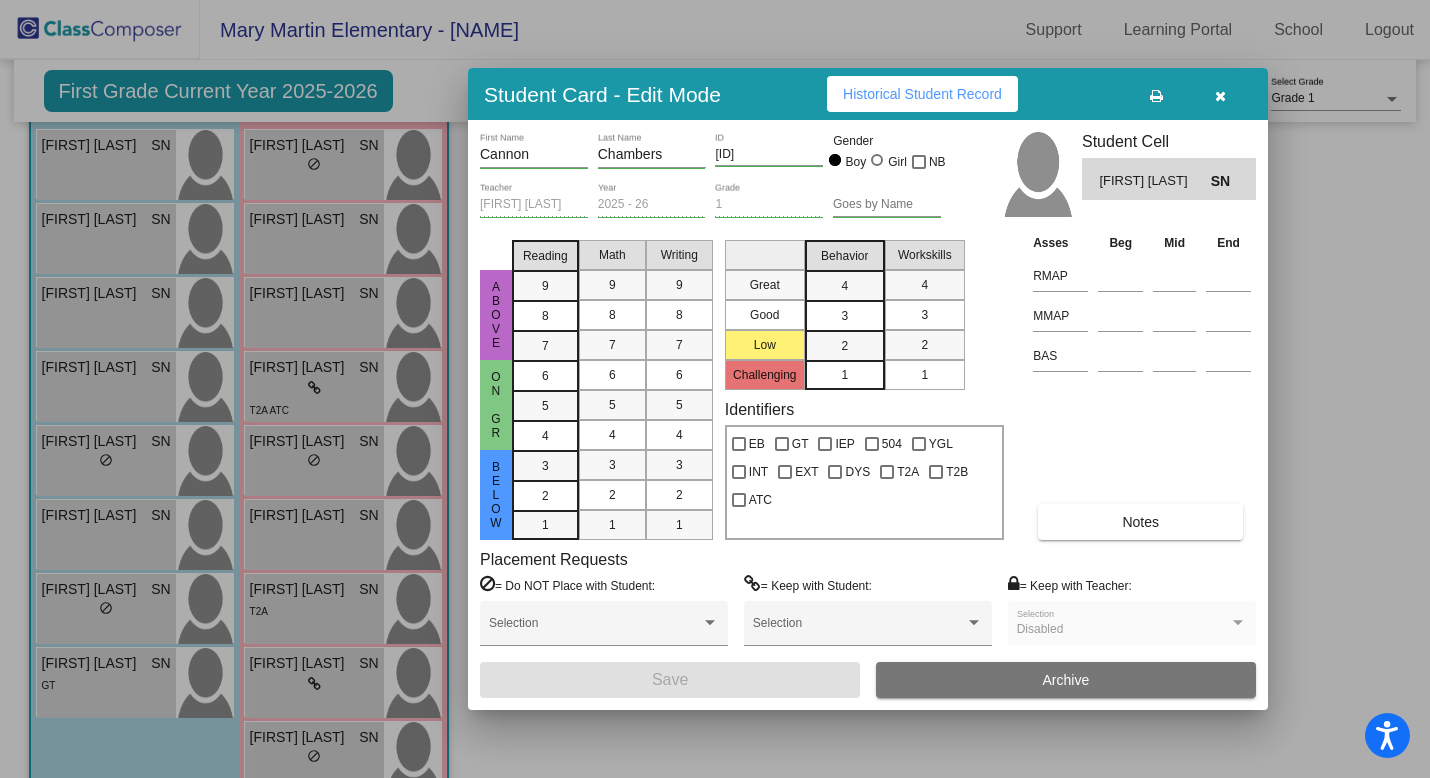 click at bounding box center [1220, 96] 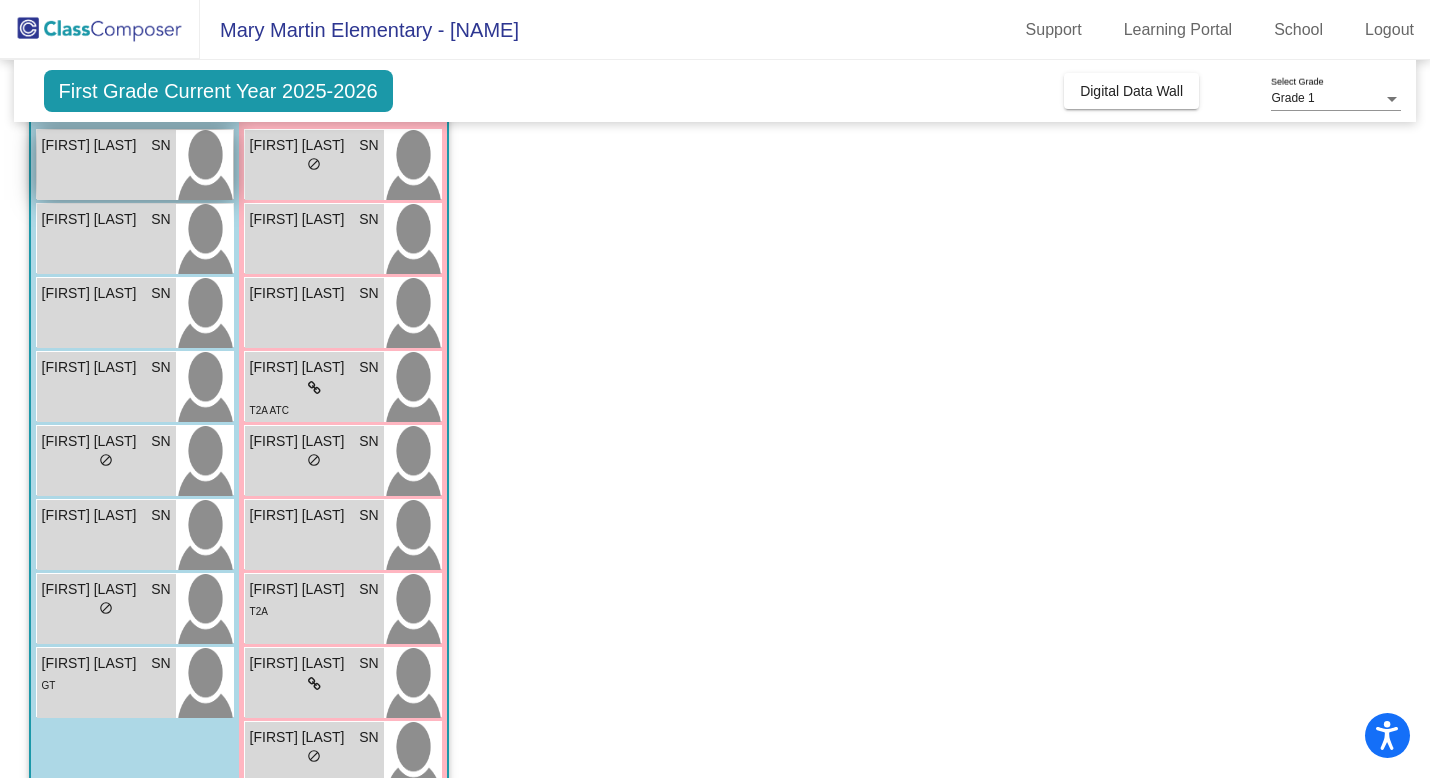 scroll, scrollTop: 0, scrollLeft: 0, axis: both 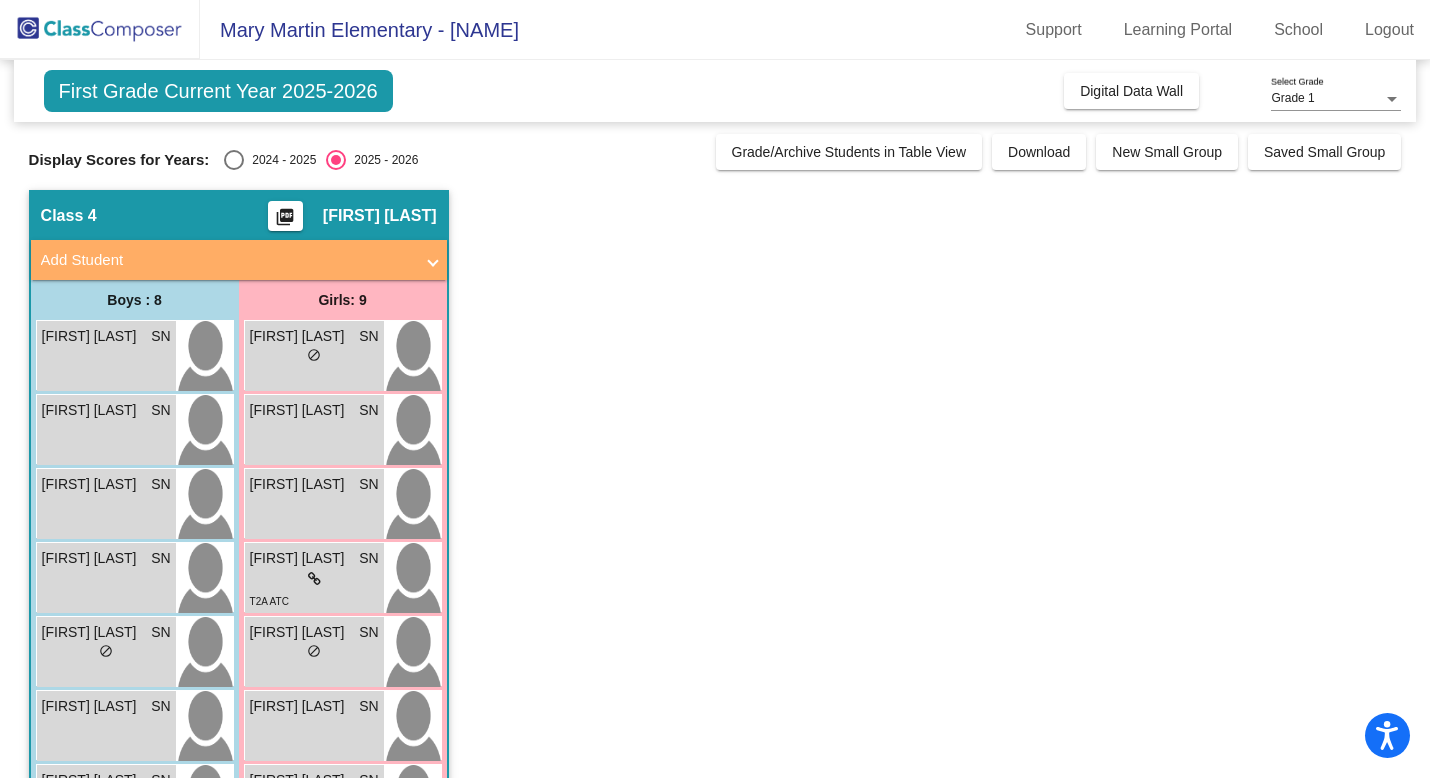 click at bounding box center (234, 160) 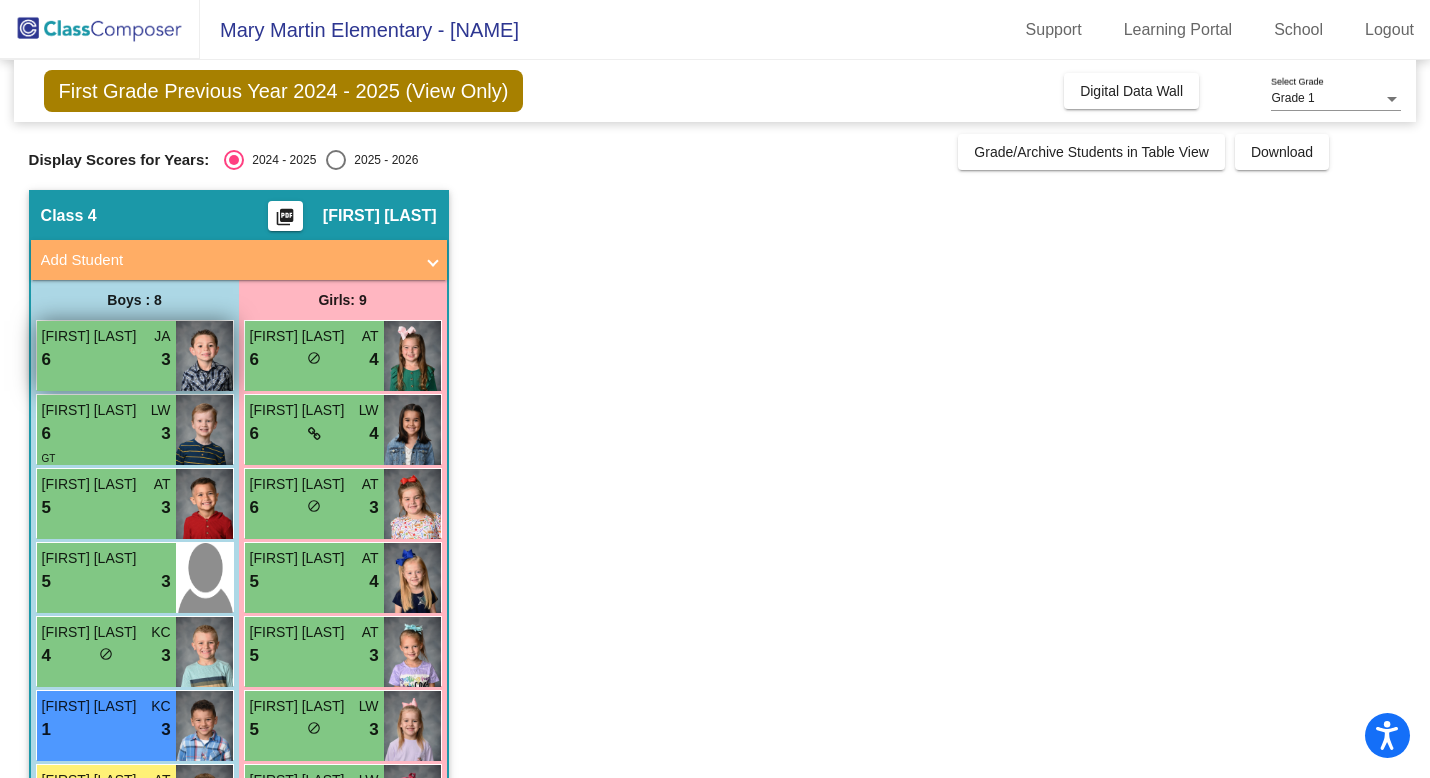 click on "6 lock do_not_disturb_alt 3" at bounding box center [106, 360] 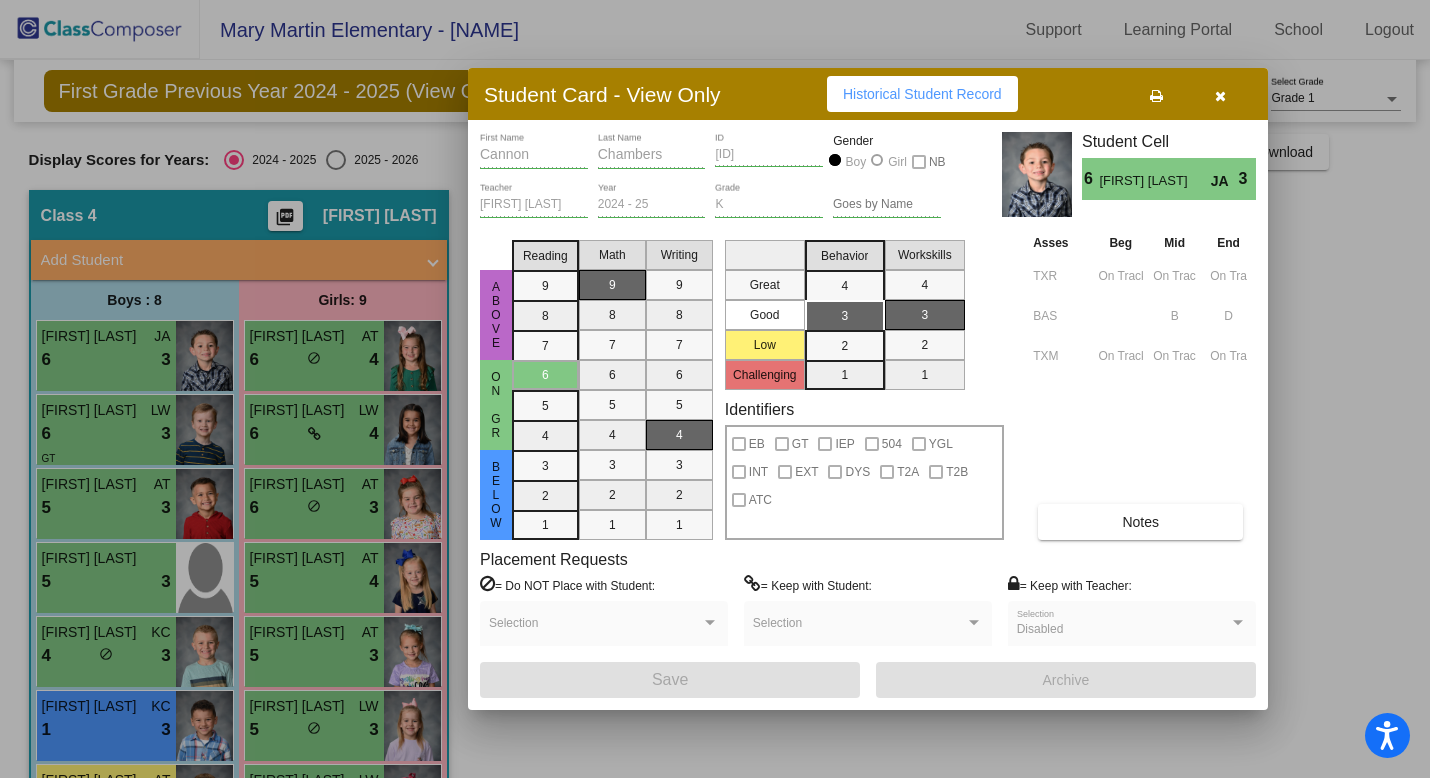 click on "Historical Student Record" at bounding box center [922, 94] 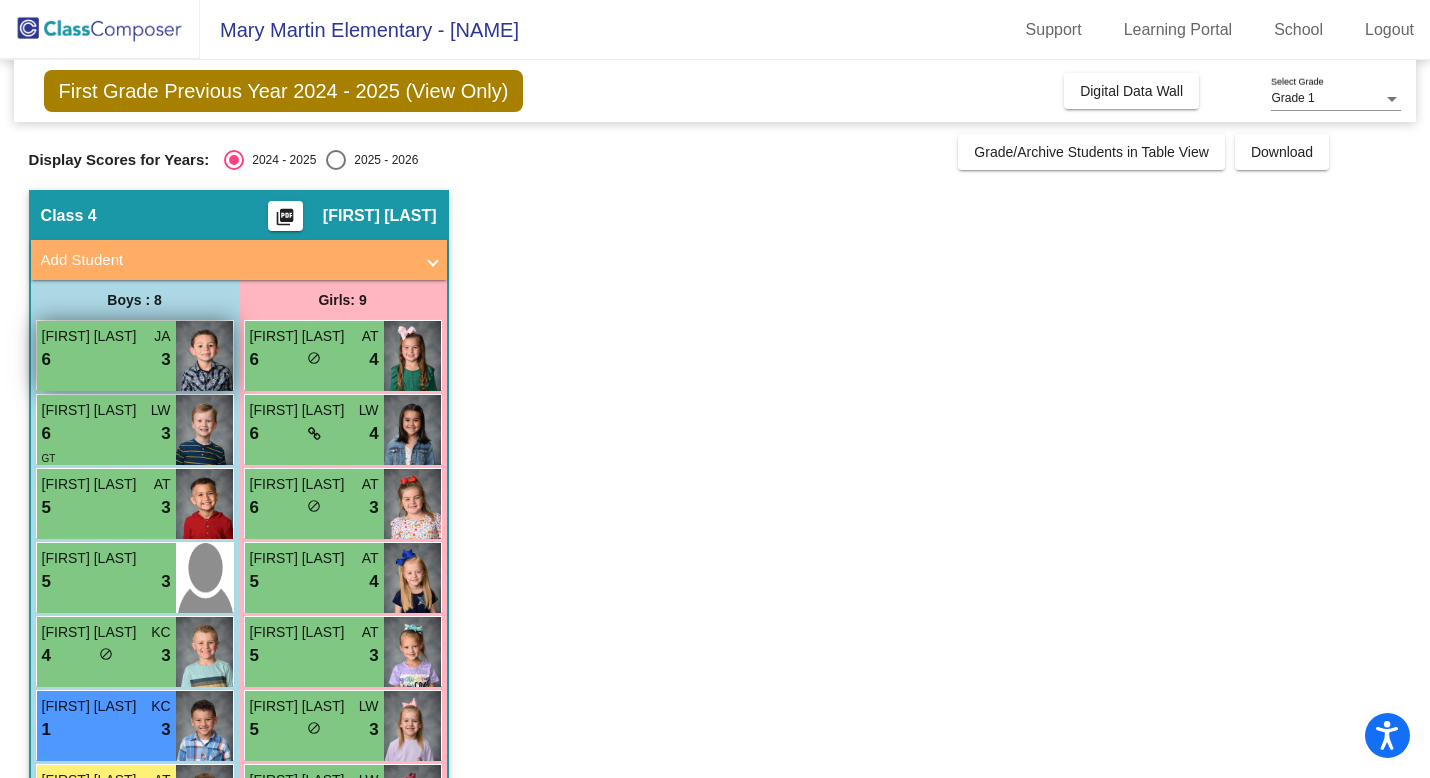 click on "6 lock do_not_disturb_alt 3" at bounding box center [106, 360] 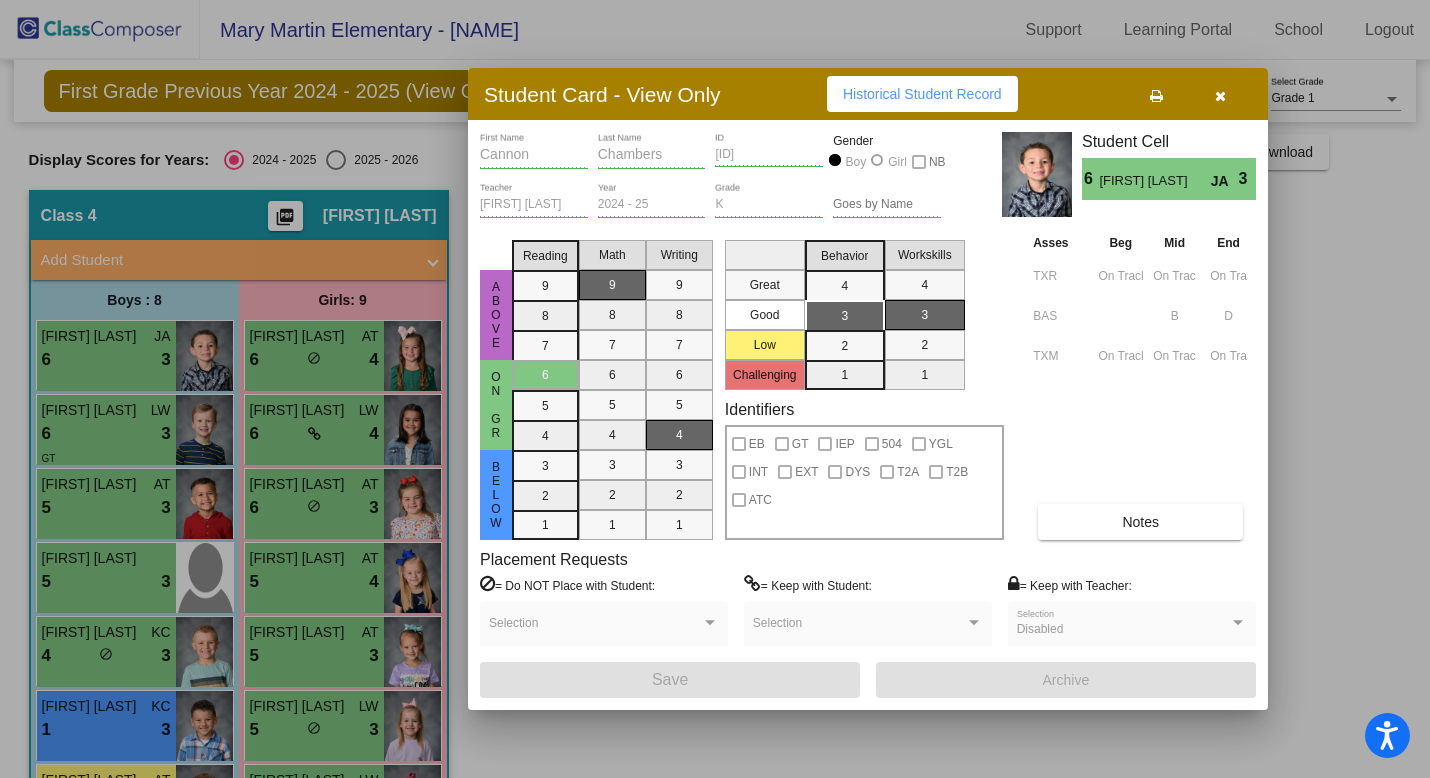 click at bounding box center (1220, 94) 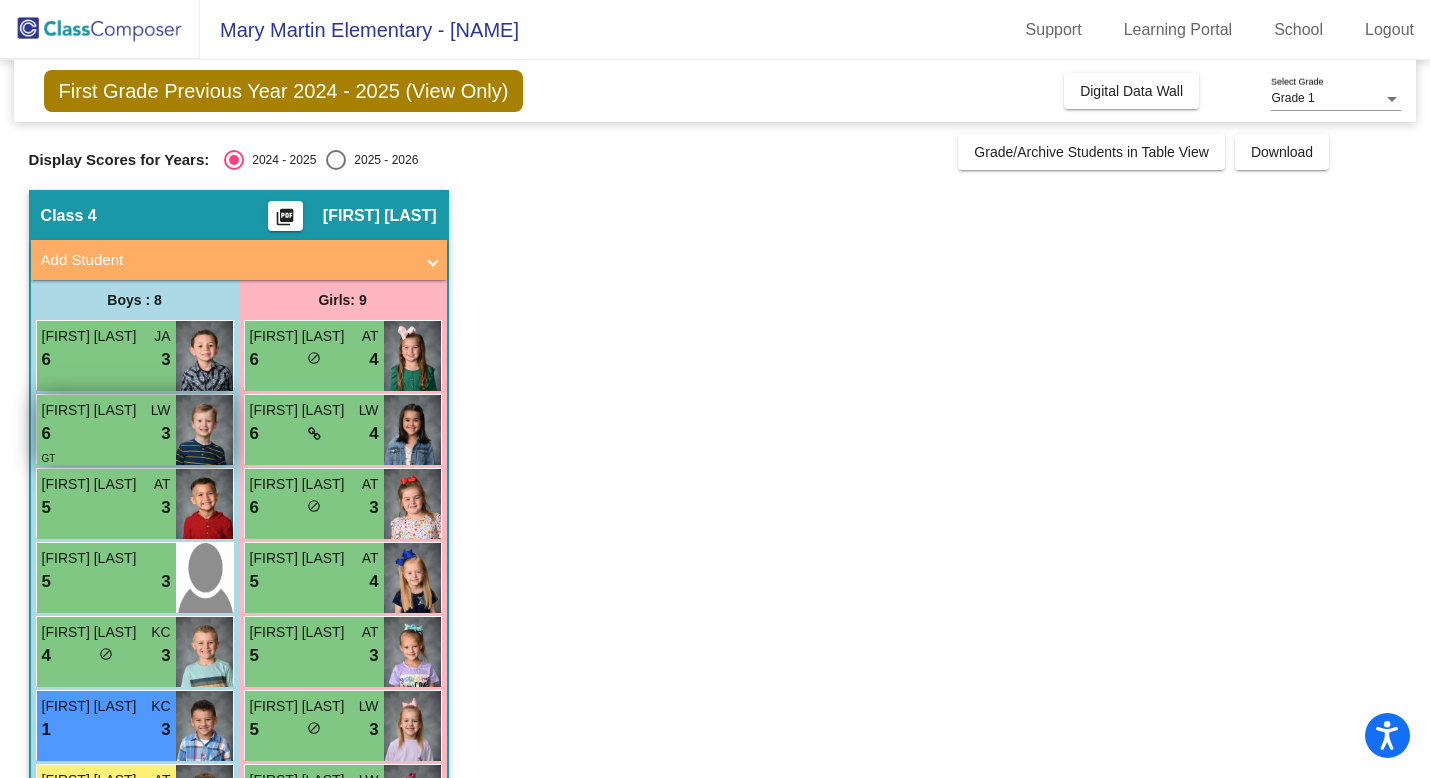 click on "6 lock do_not_disturb_alt 3" at bounding box center (106, 434) 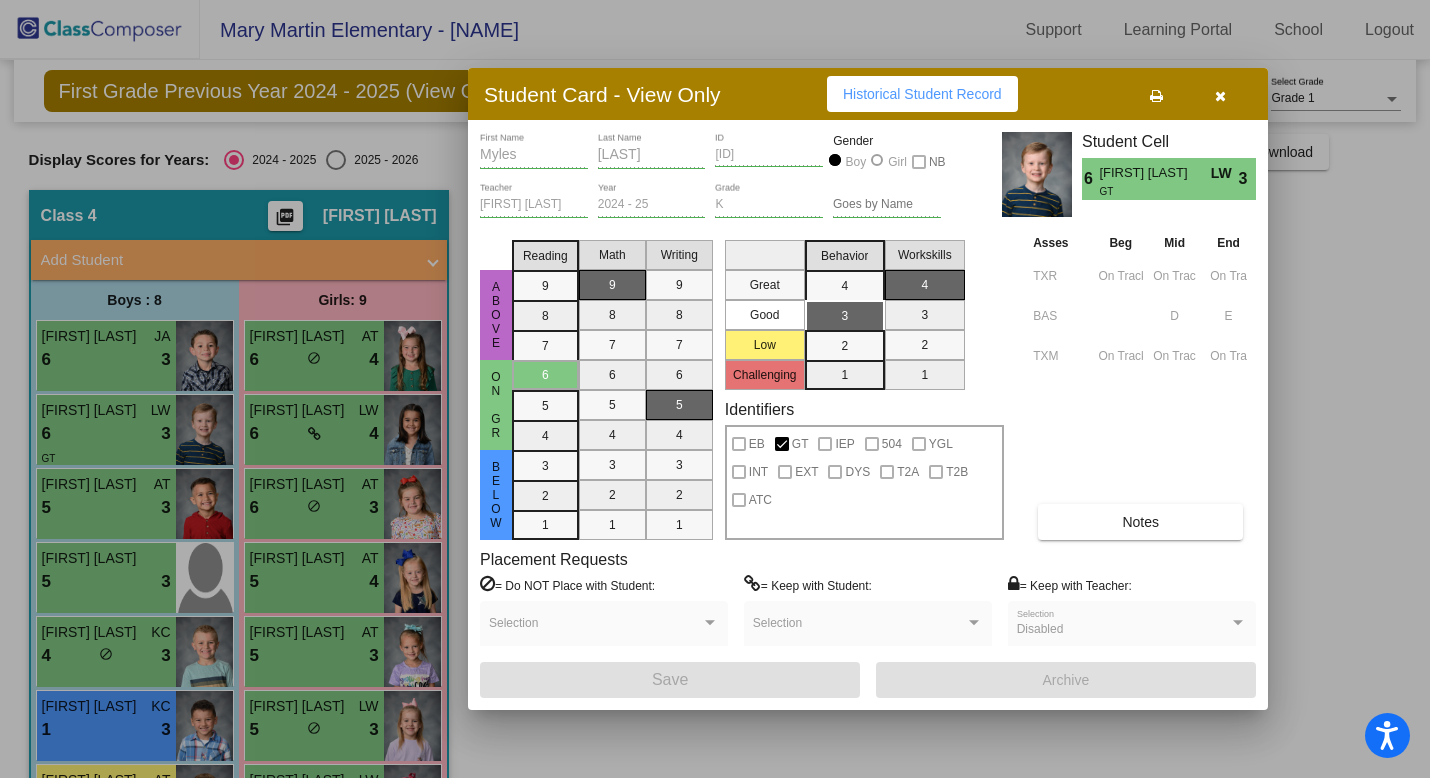 scroll, scrollTop: 0, scrollLeft: 0, axis: both 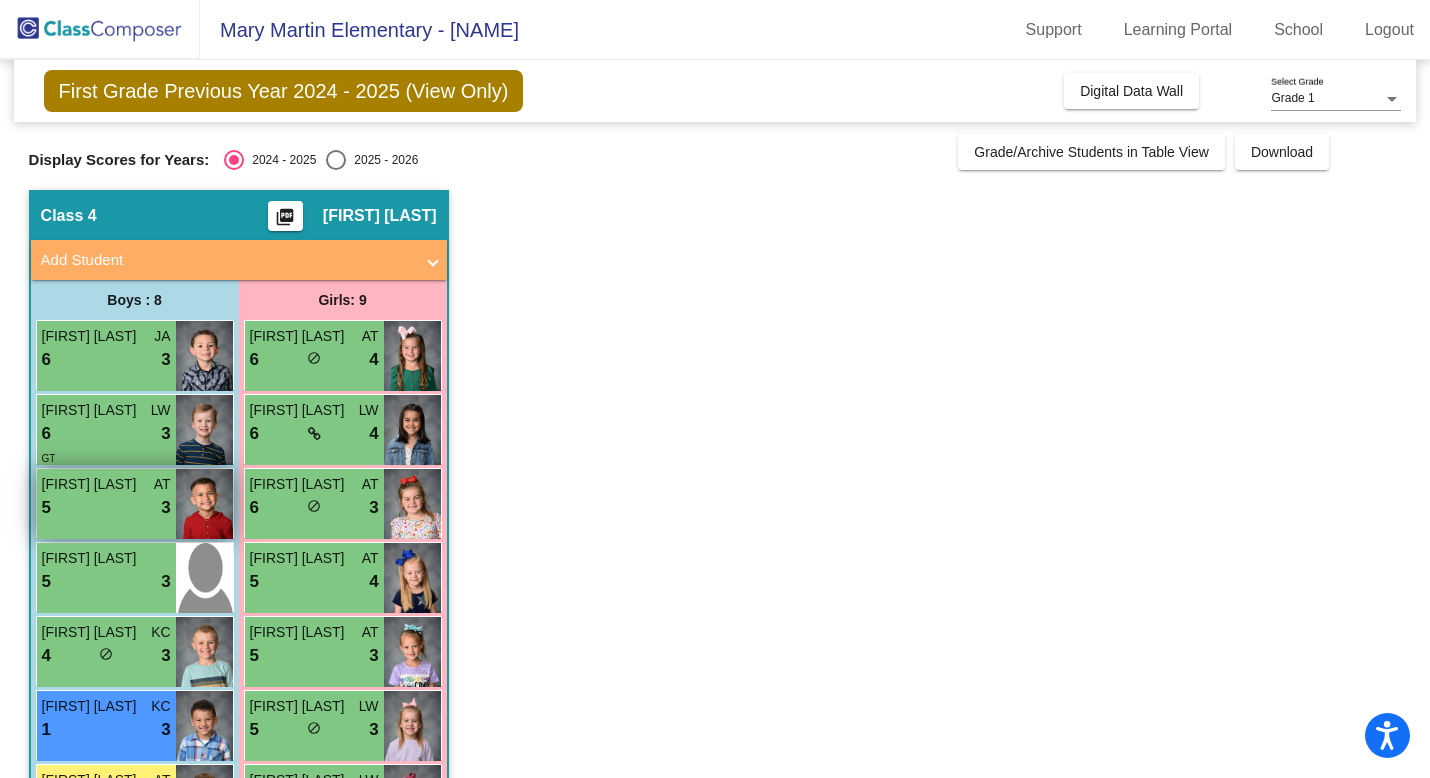 click on "5 lock do_not_disturb_alt 3" at bounding box center [106, 508] 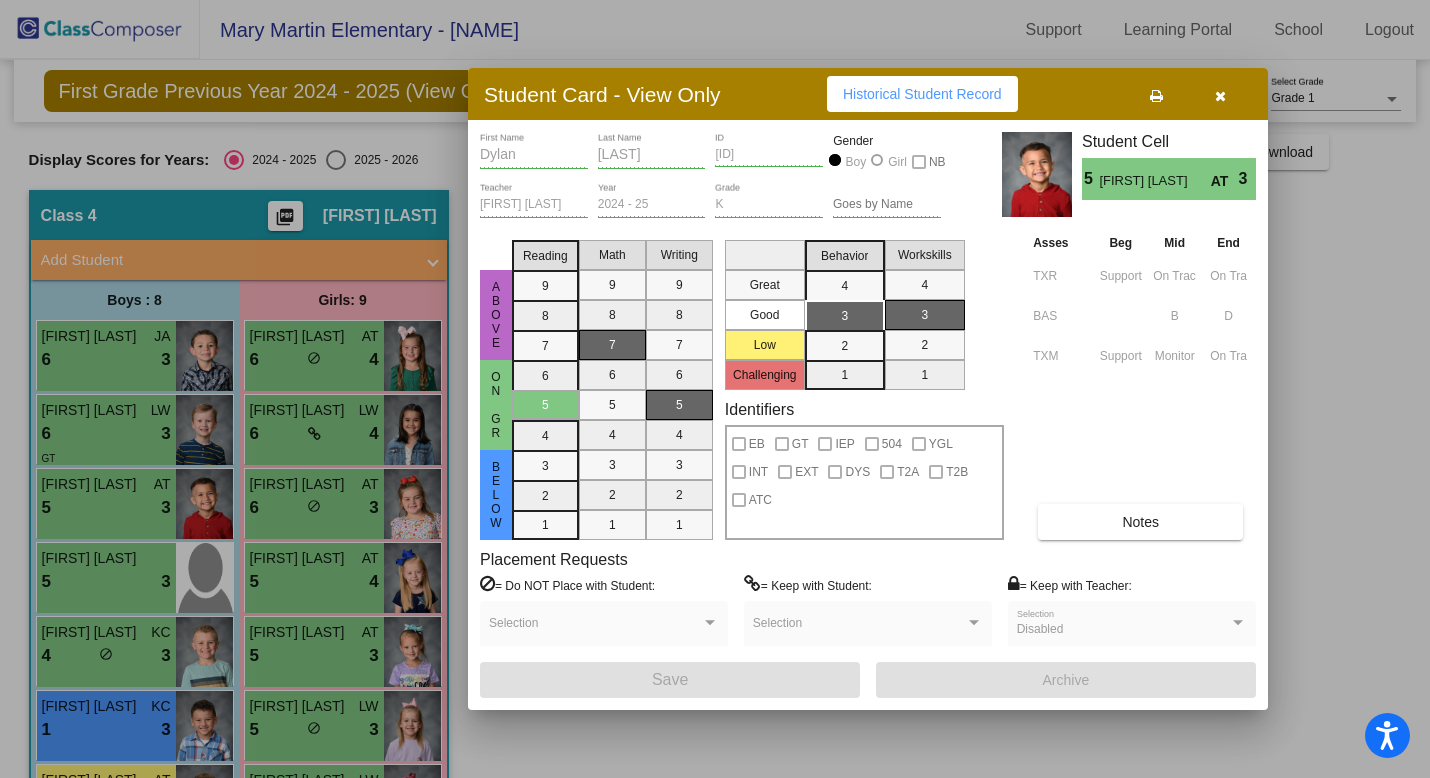 click at bounding box center (1220, 94) 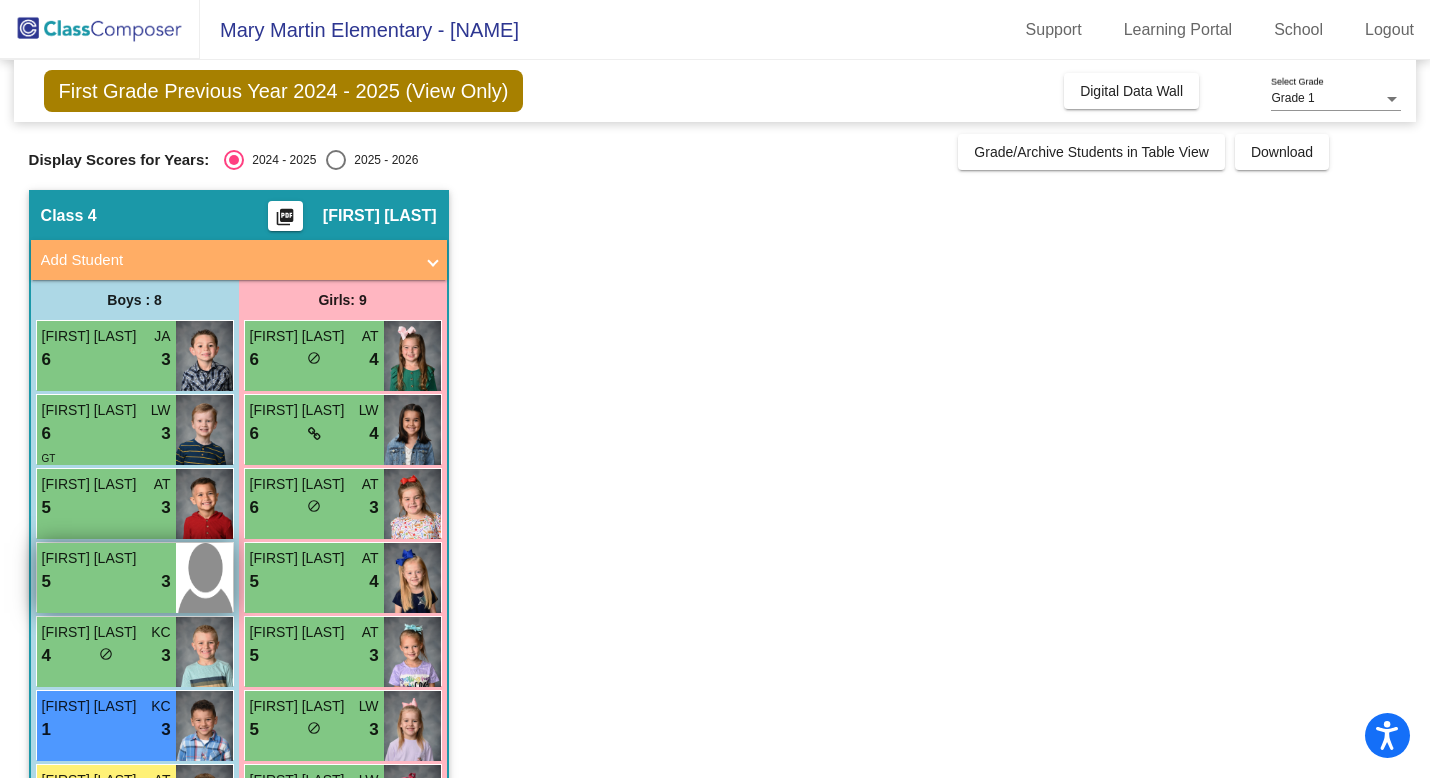 click on "Landon Caraway" at bounding box center (106, 558) 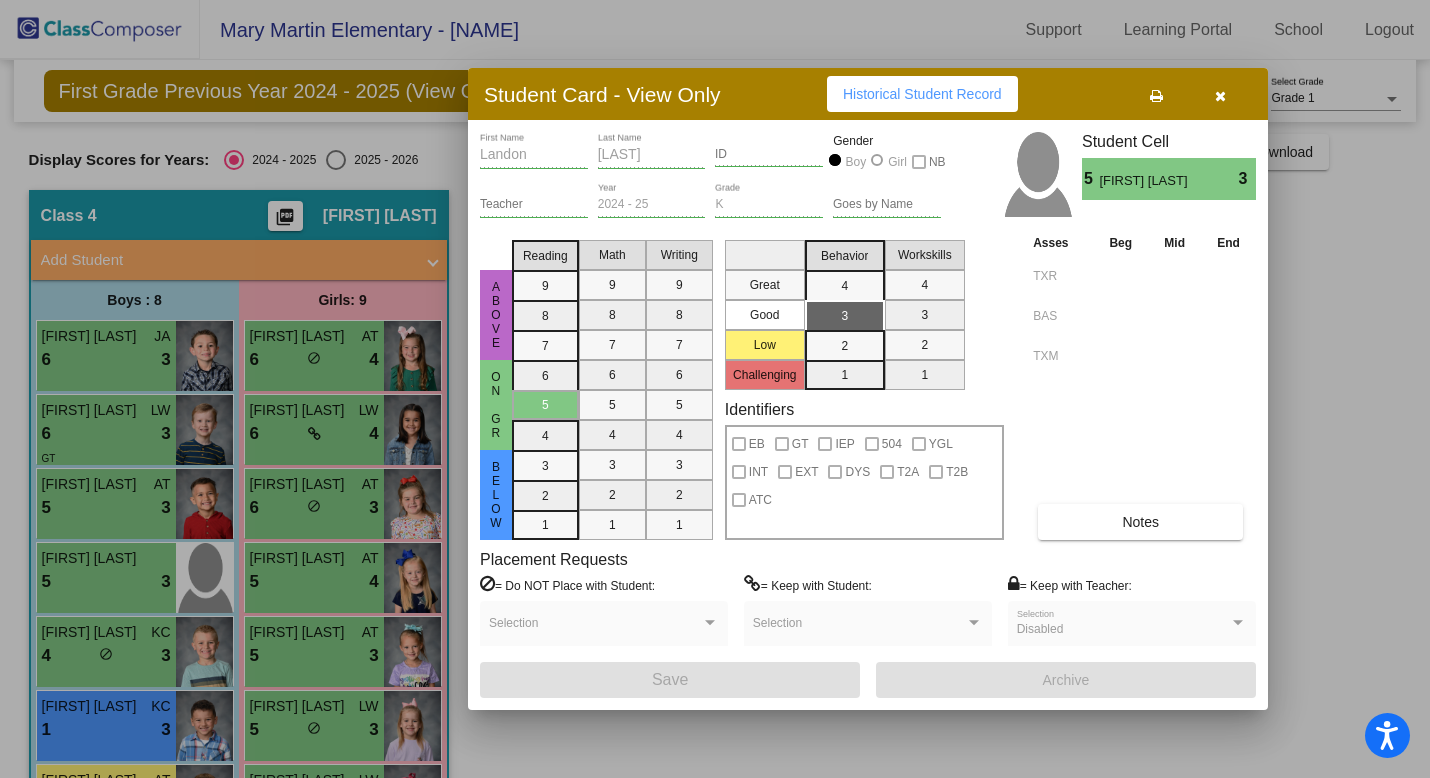 click at bounding box center [1220, 96] 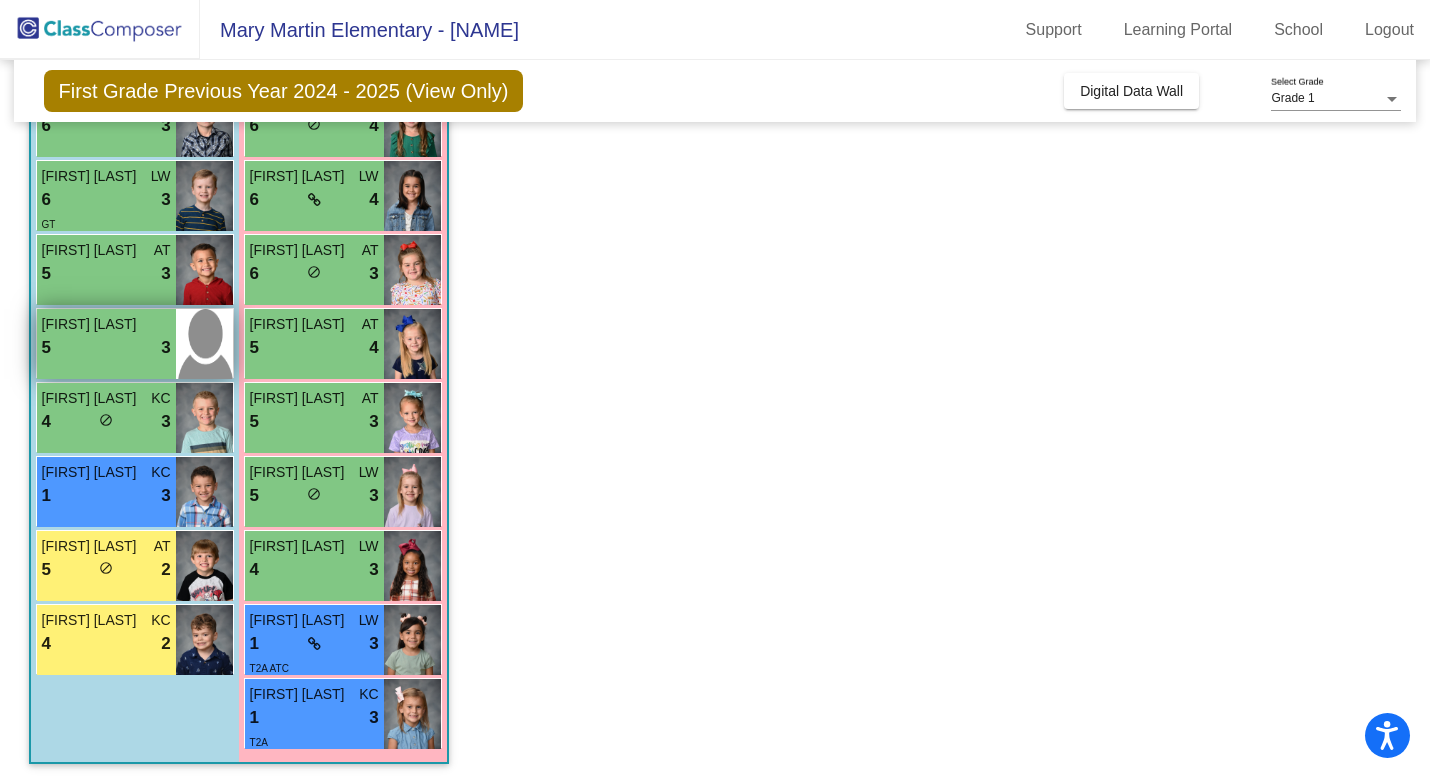 scroll, scrollTop: 235, scrollLeft: 0, axis: vertical 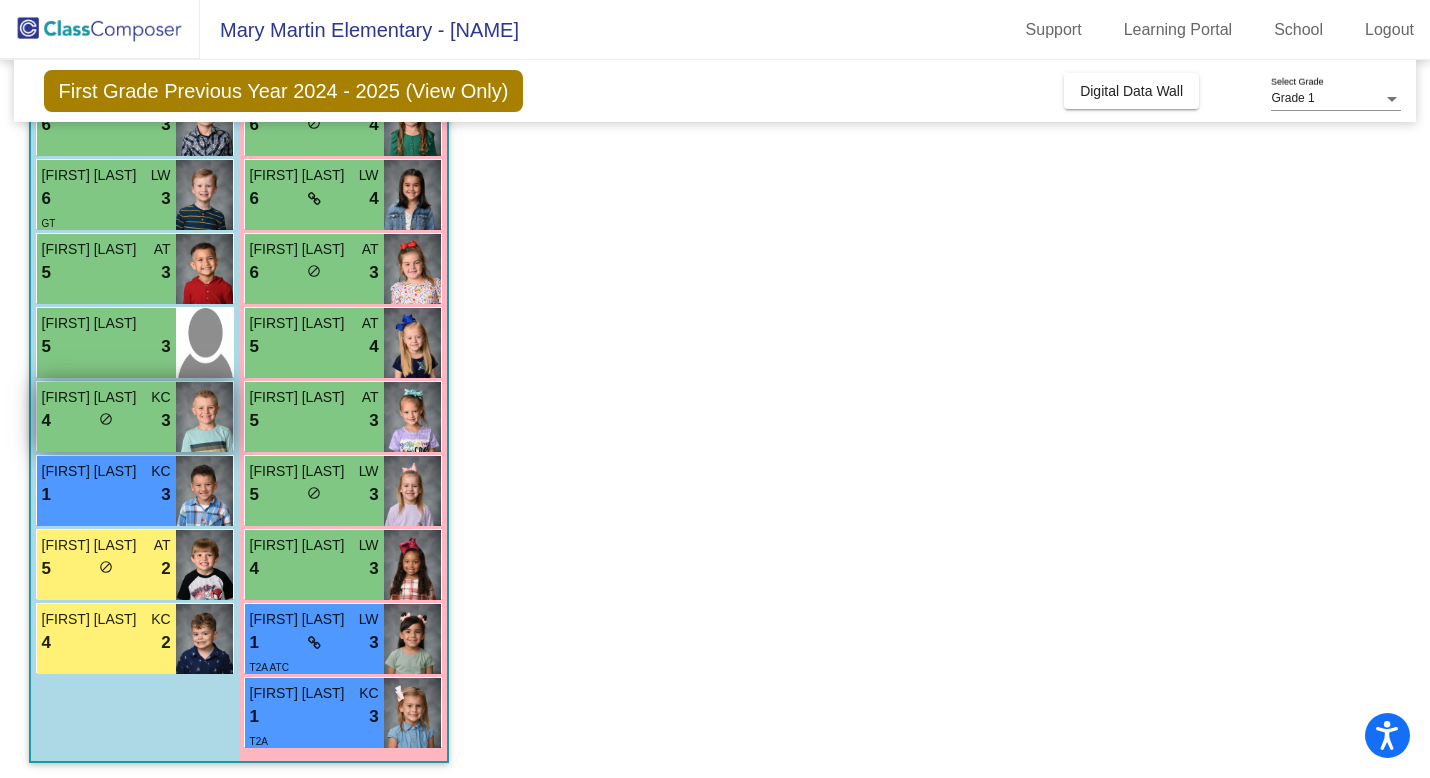 click on "4 lock do_not_disturb_alt 3" at bounding box center [106, 421] 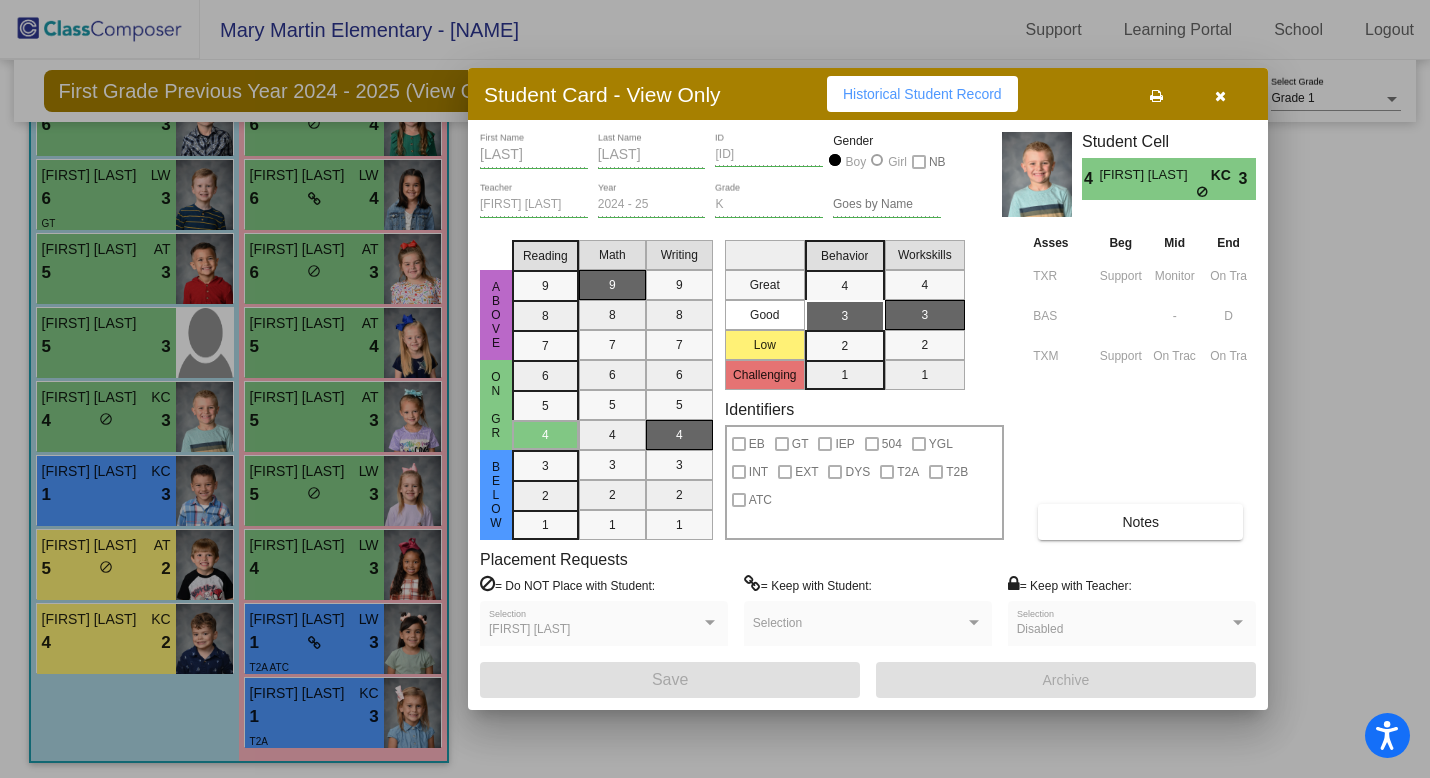 click at bounding box center (1220, 94) 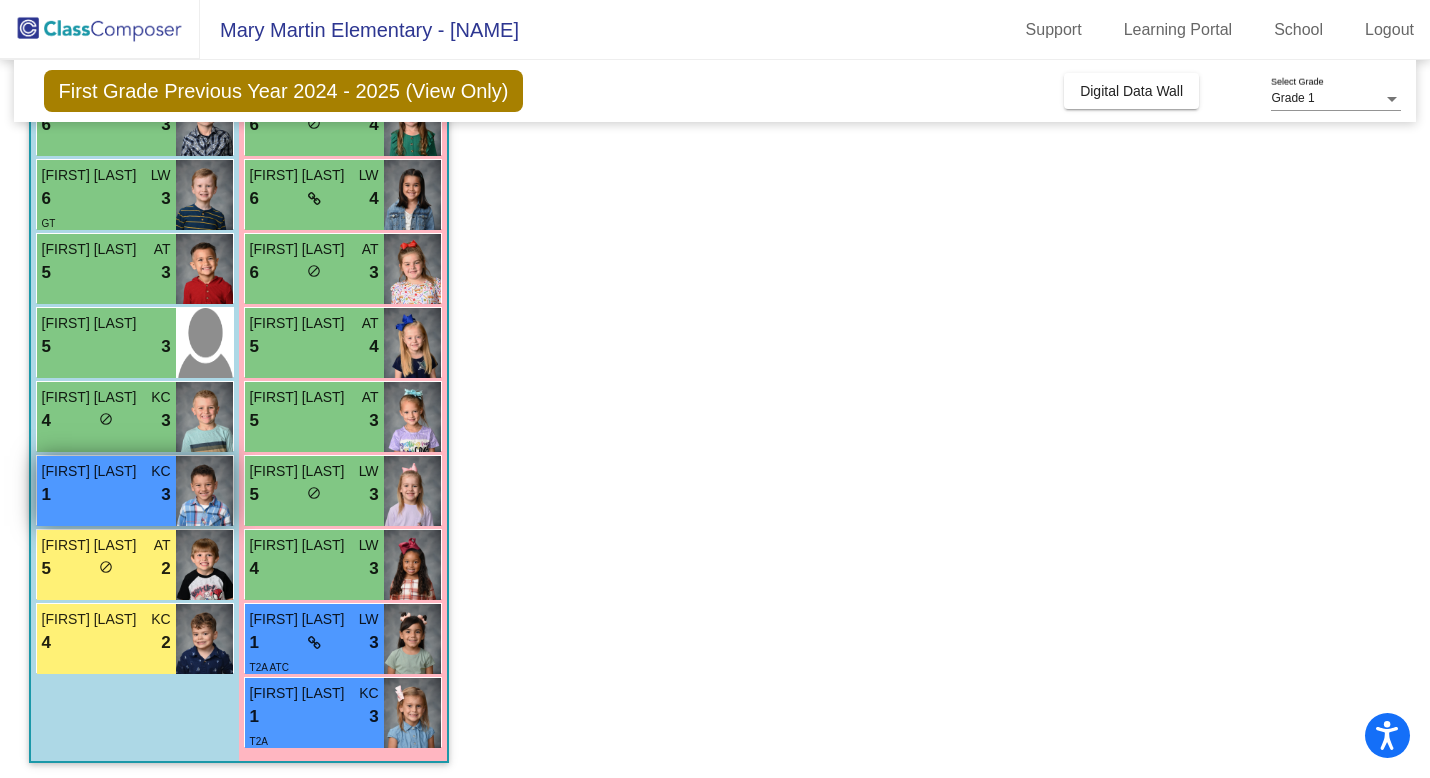 click on "1 lock do_not_disturb_alt 3" at bounding box center [106, 495] 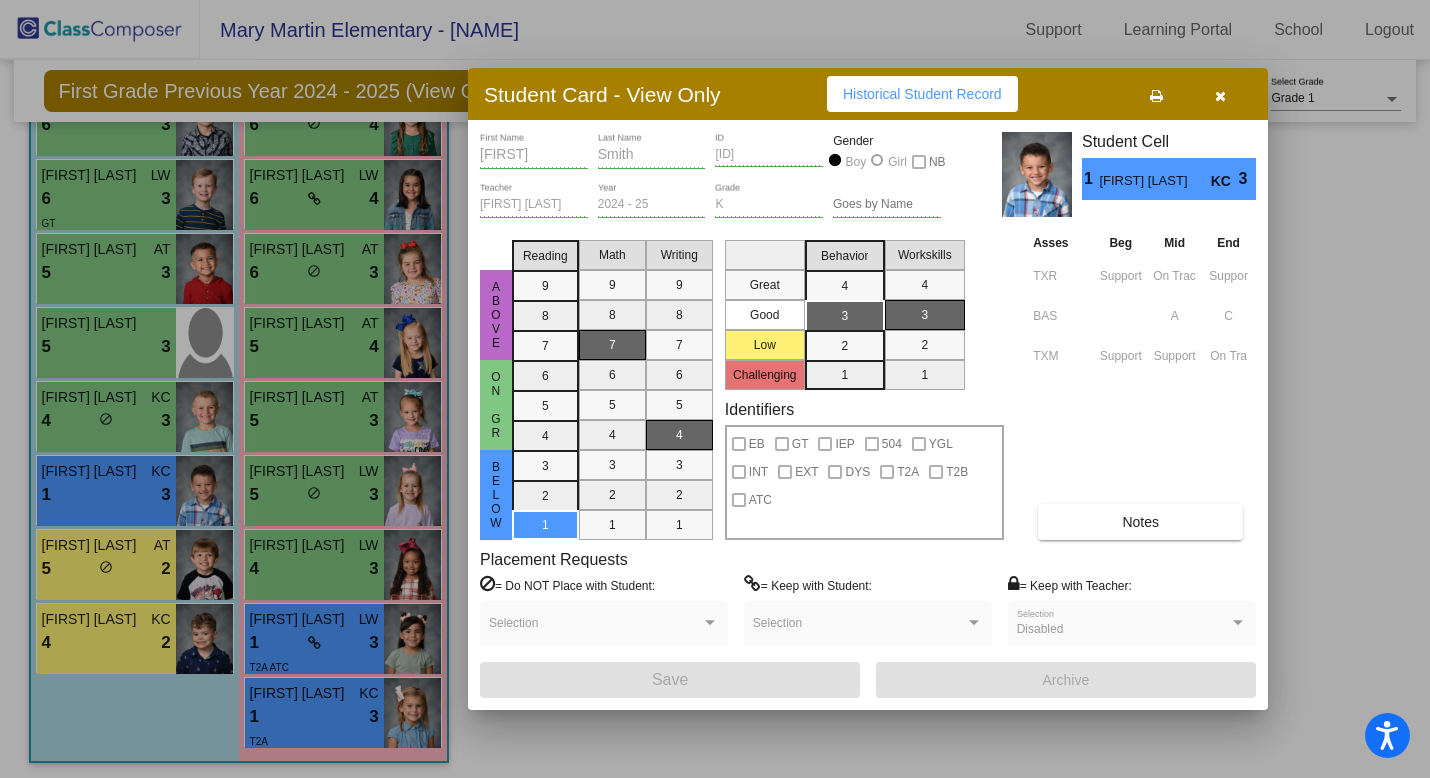 click at bounding box center [1220, 96] 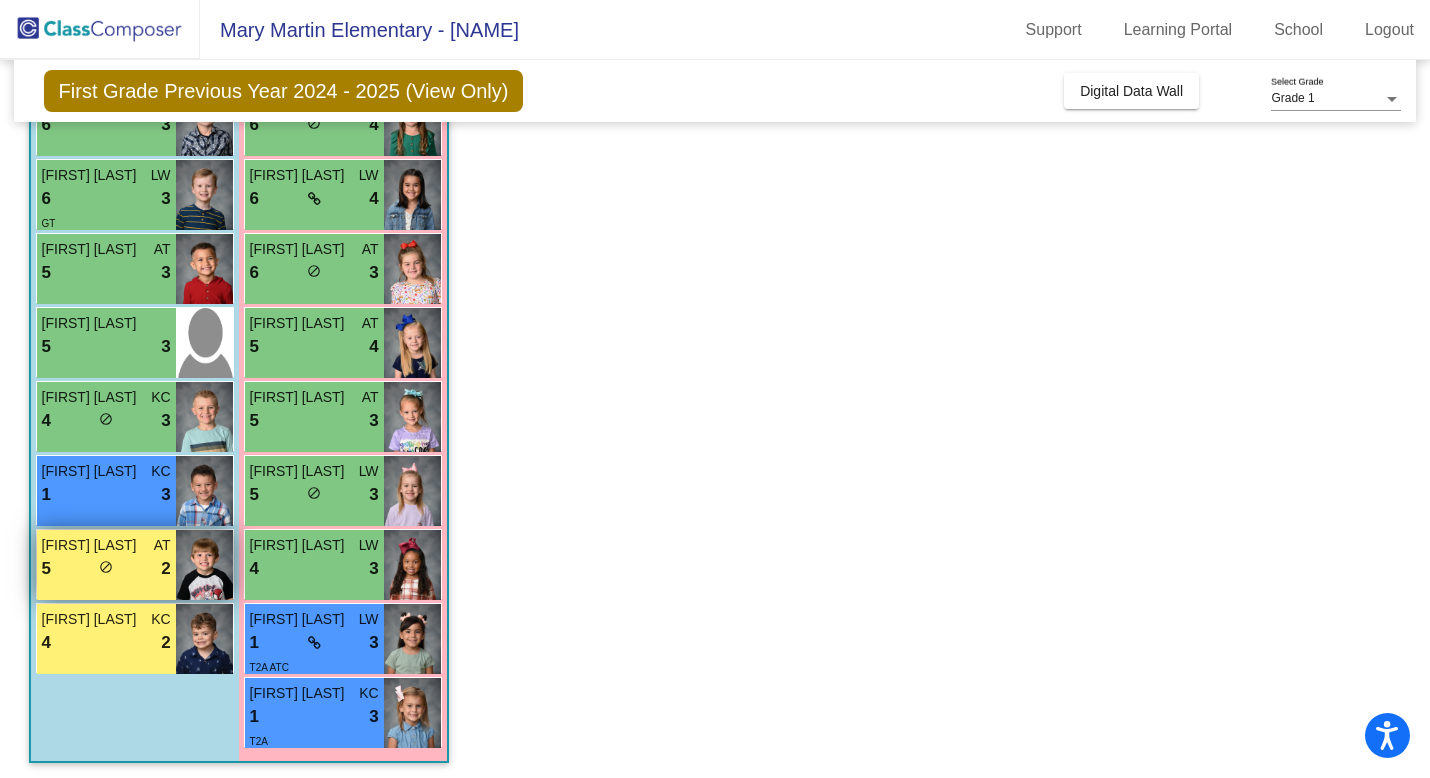 click on "5 lock do_not_disturb_alt 2" at bounding box center [106, 569] 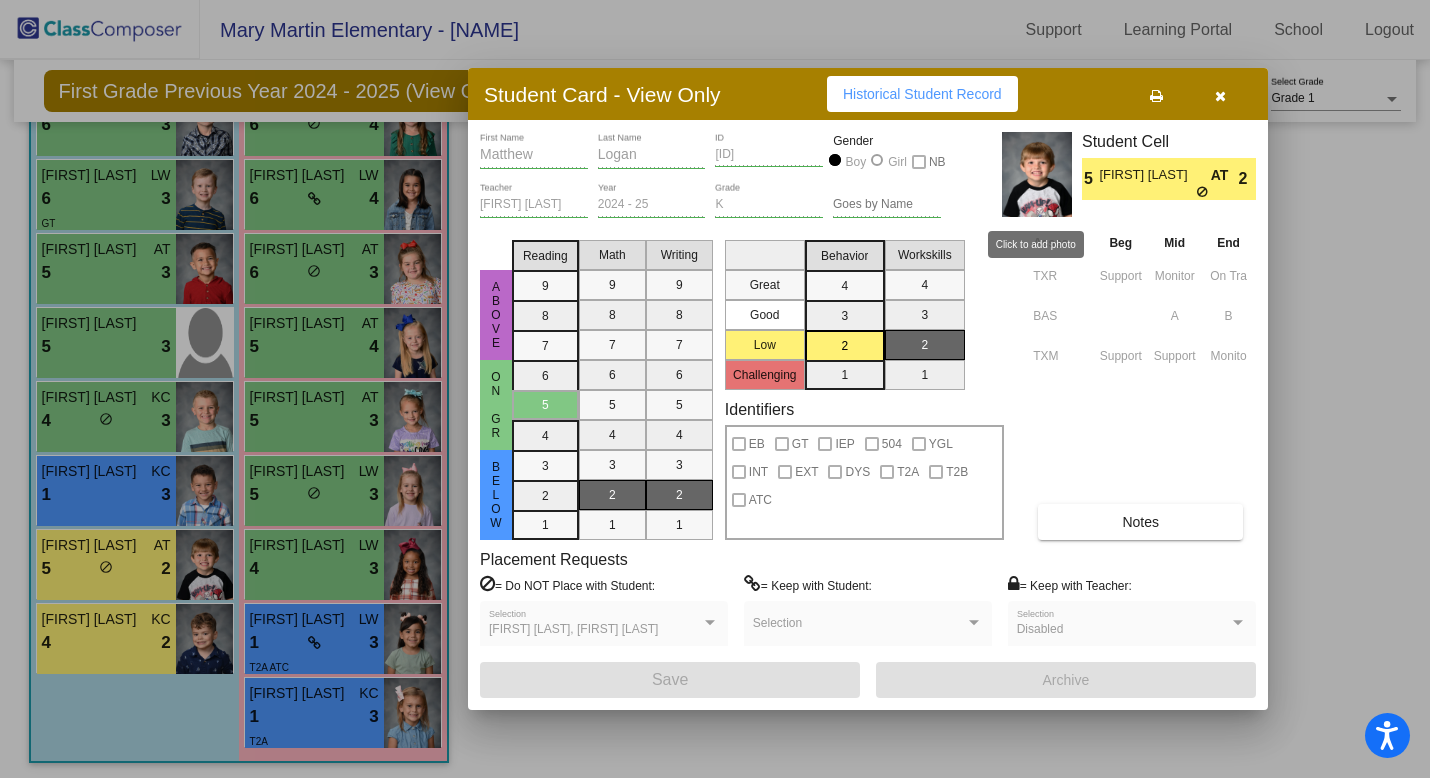 click at bounding box center (1037, 174) 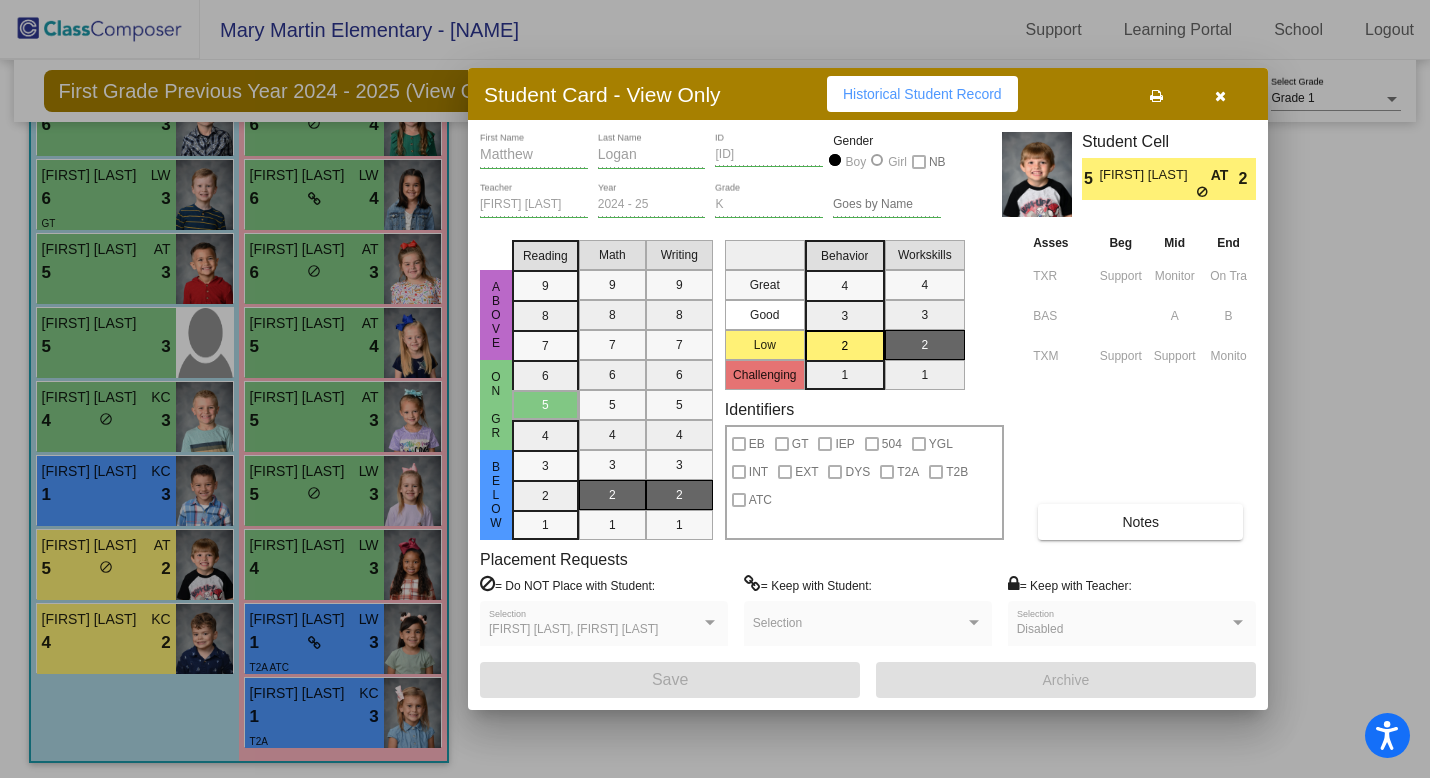 click at bounding box center [1220, 96] 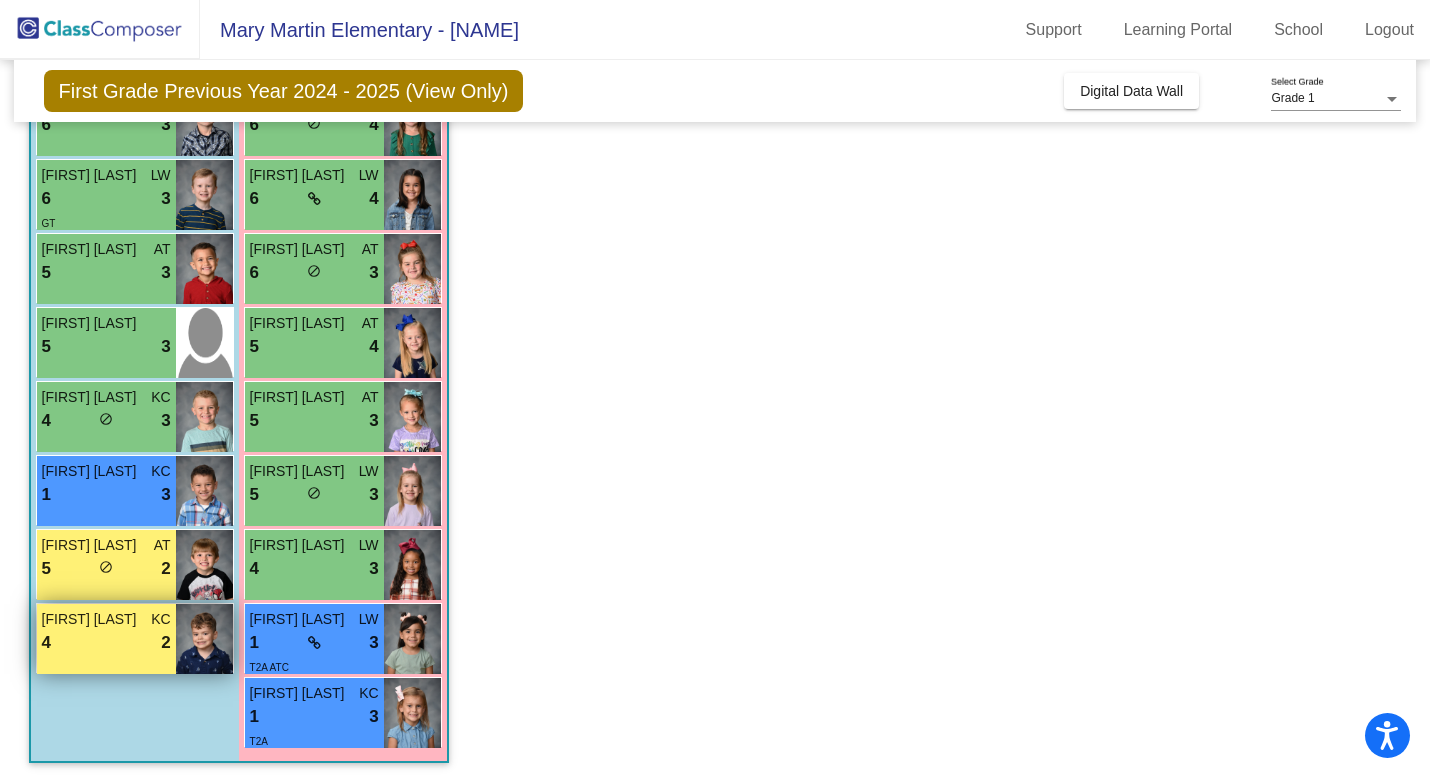 click on "4 lock do_not_disturb_alt 2" at bounding box center [106, 643] 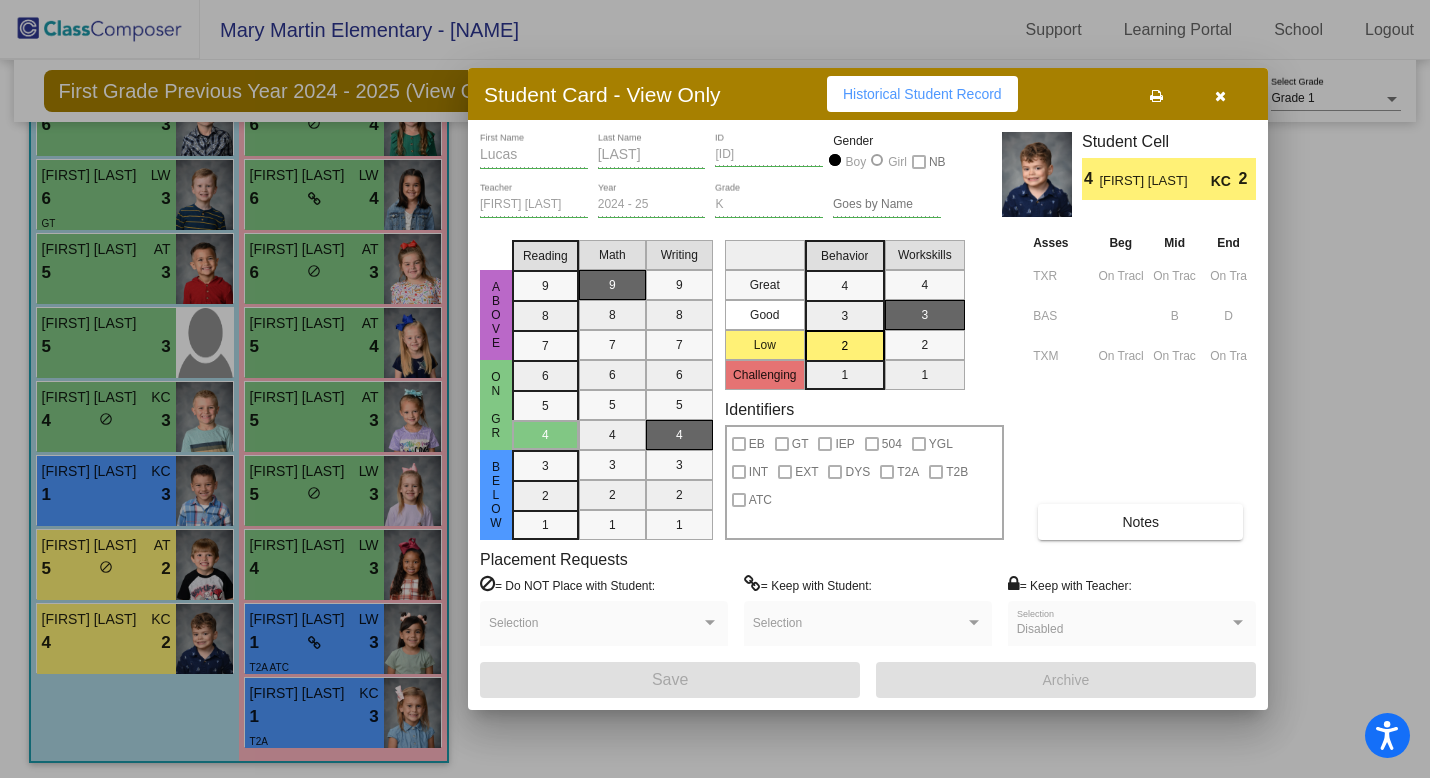 click at bounding box center (1220, 96) 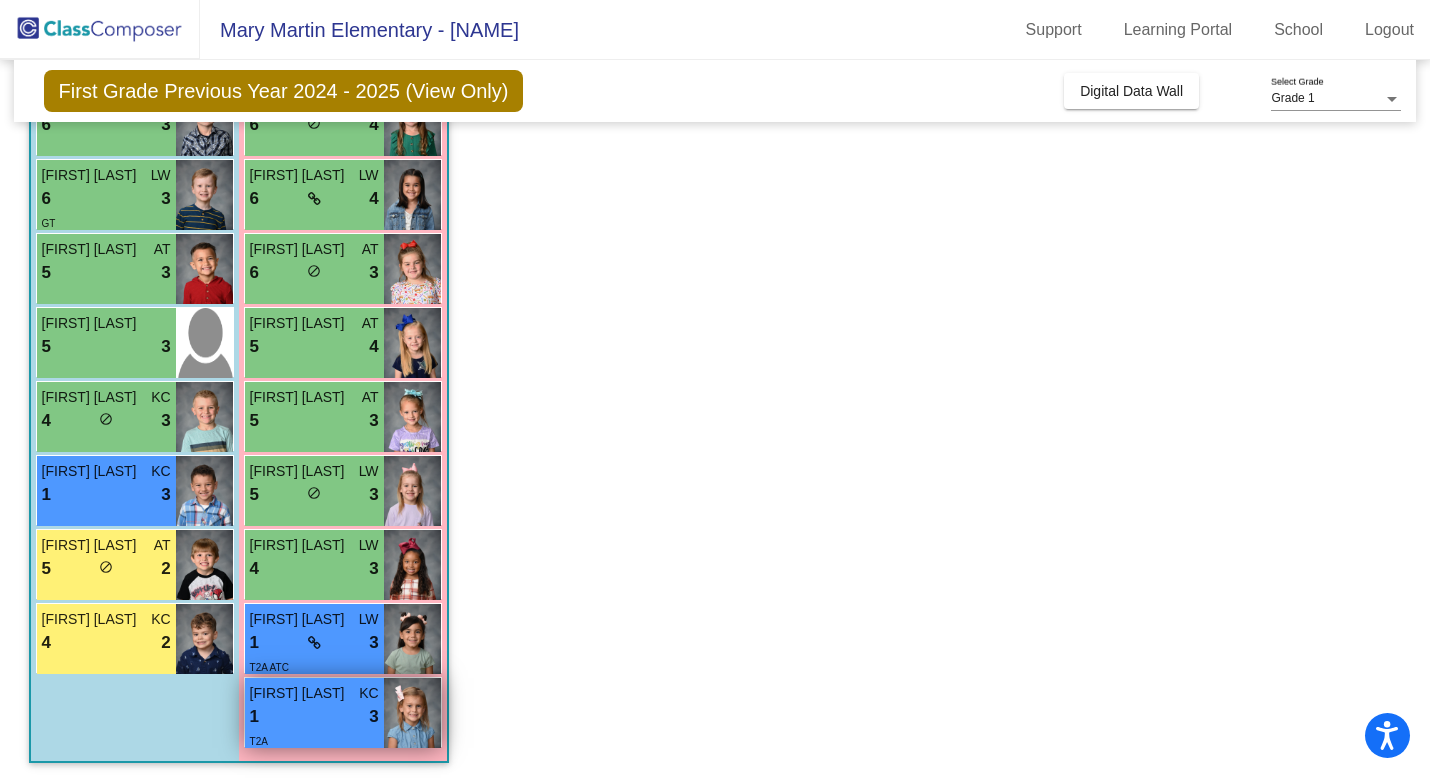 click on "1 lock do_not_disturb_alt 3" at bounding box center (314, 717) 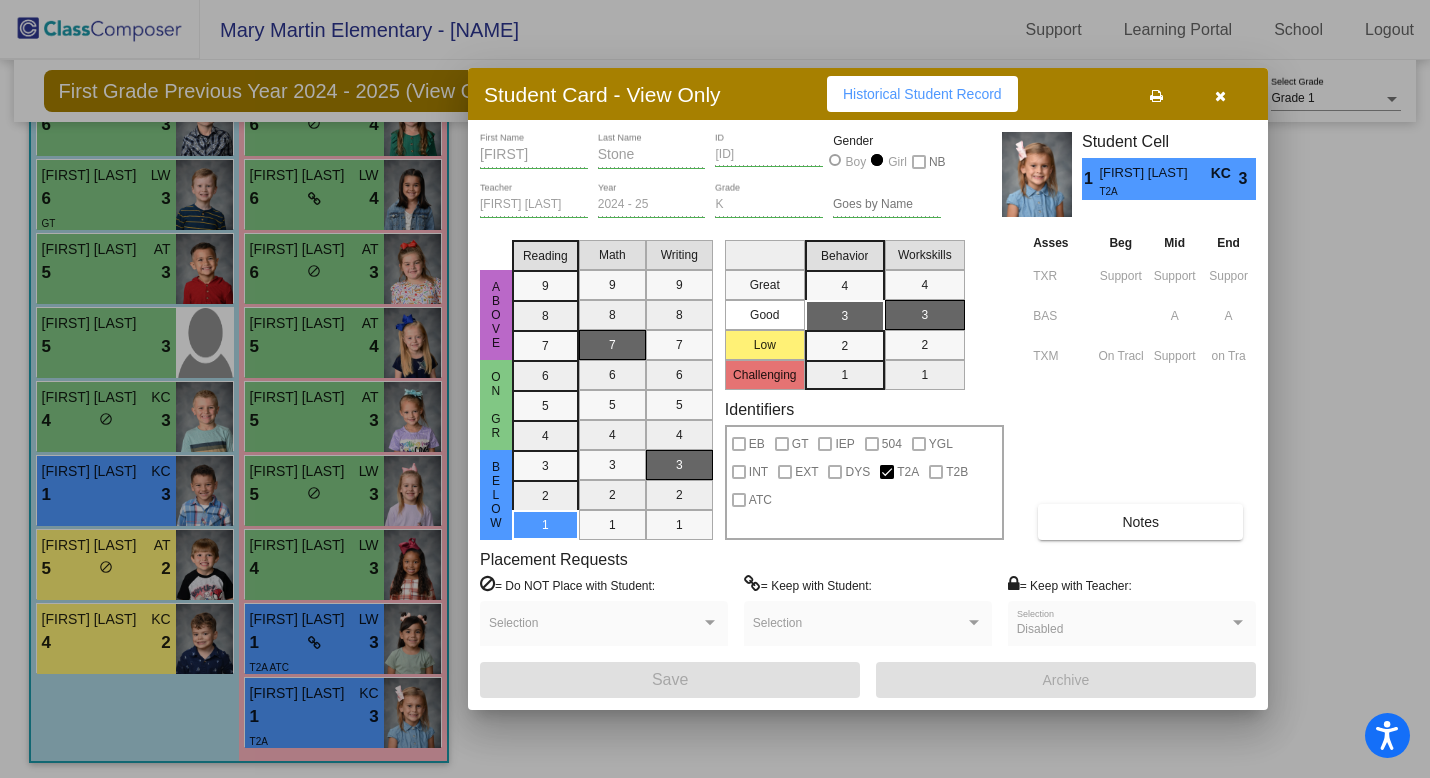 click at bounding box center [1220, 96] 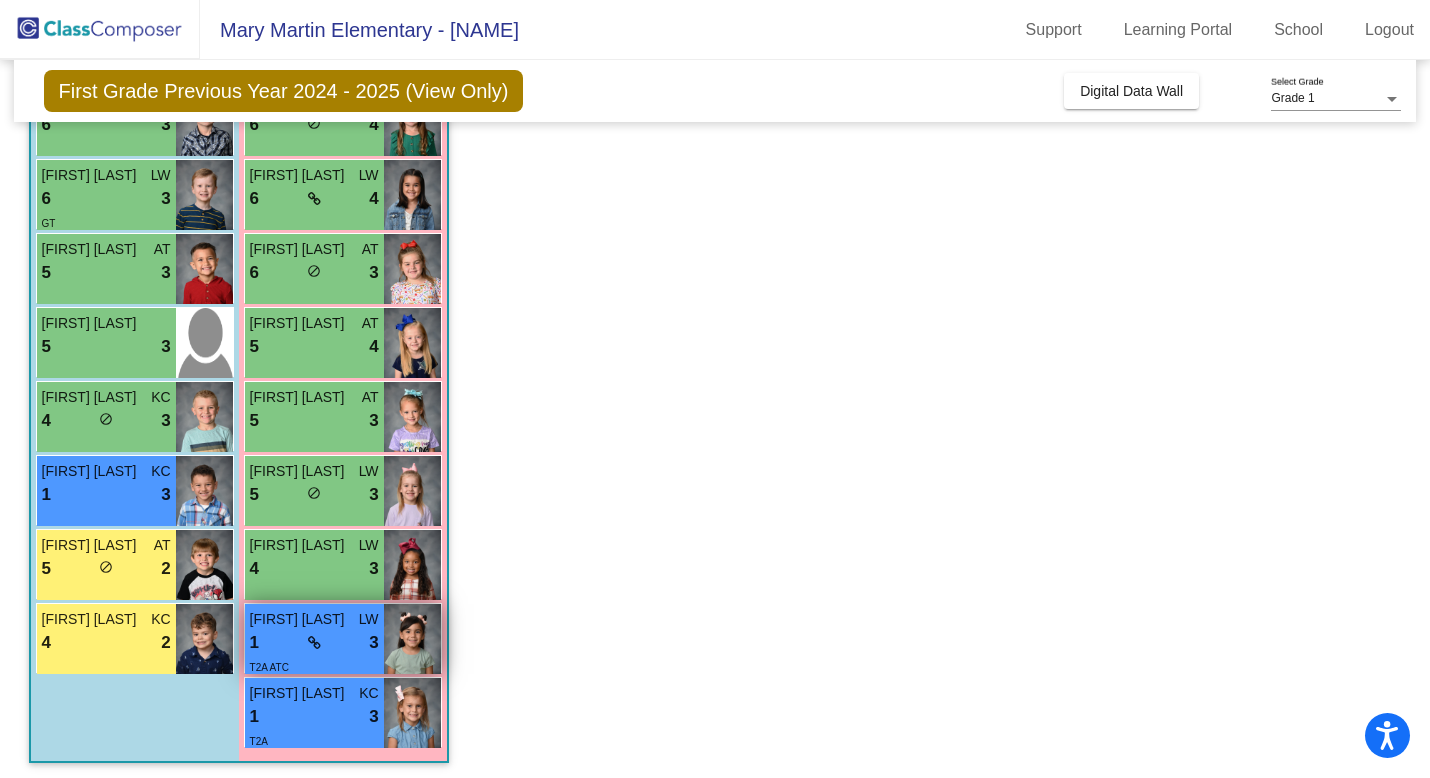 click on "1 lock do_not_disturb_alt 3" at bounding box center [314, 643] 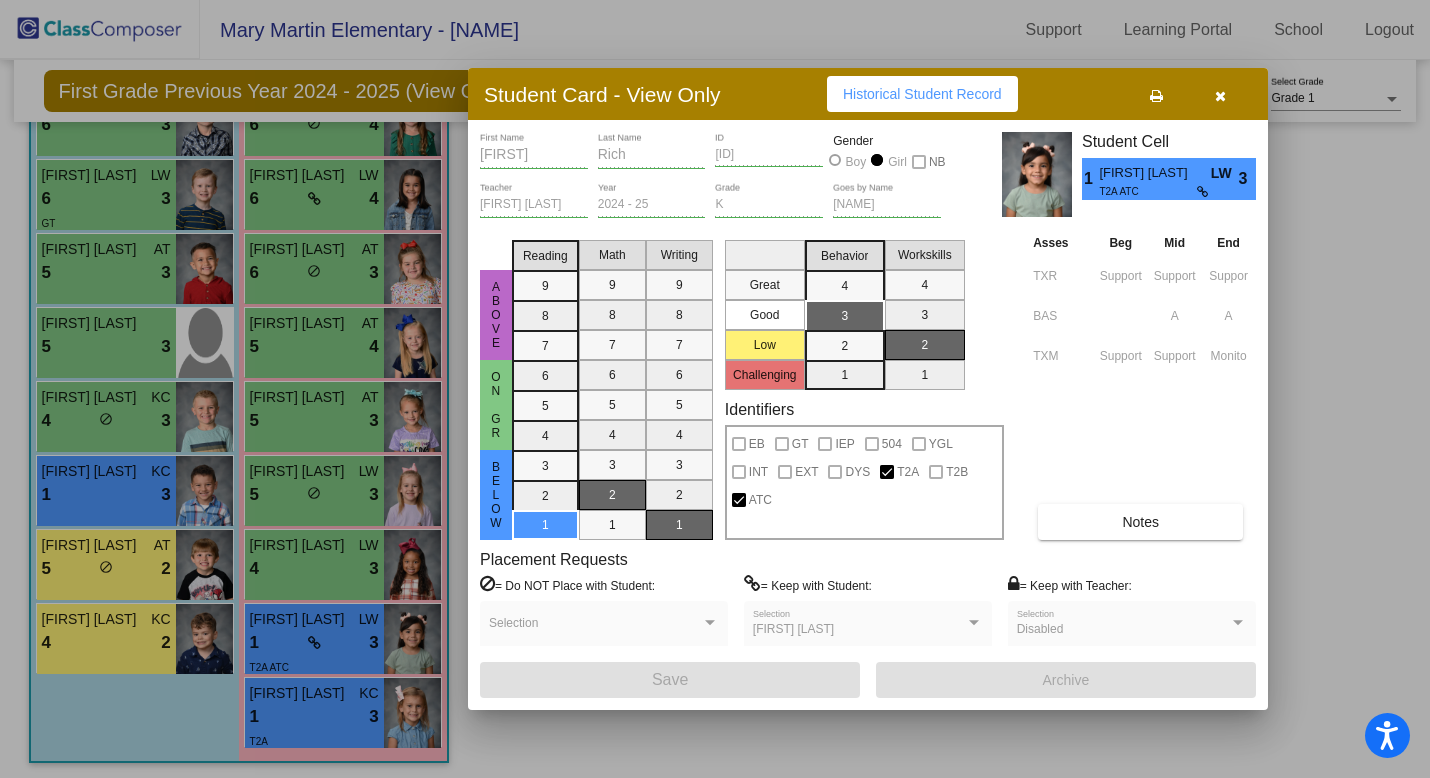 click at bounding box center (1220, 96) 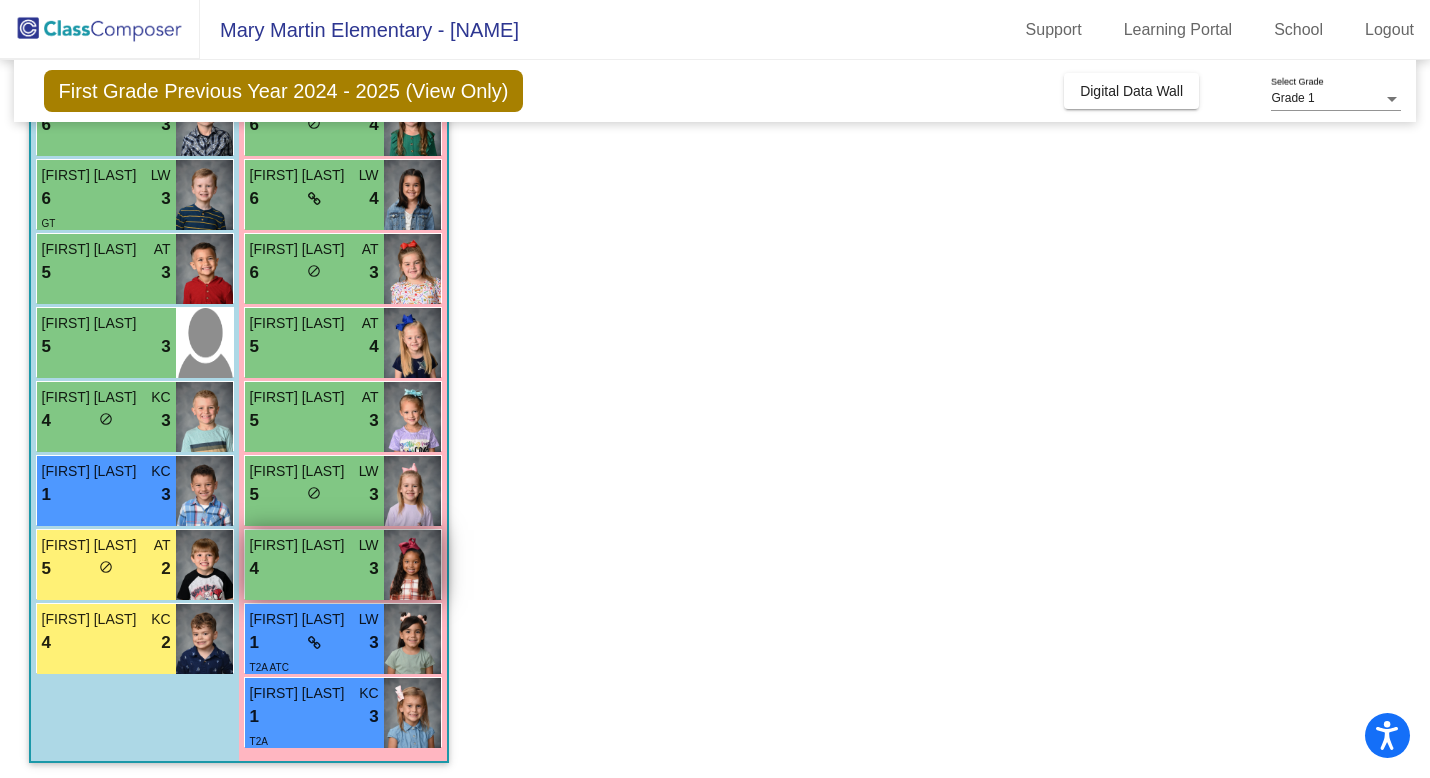 click on "Londyn Hunter" at bounding box center (300, 545) 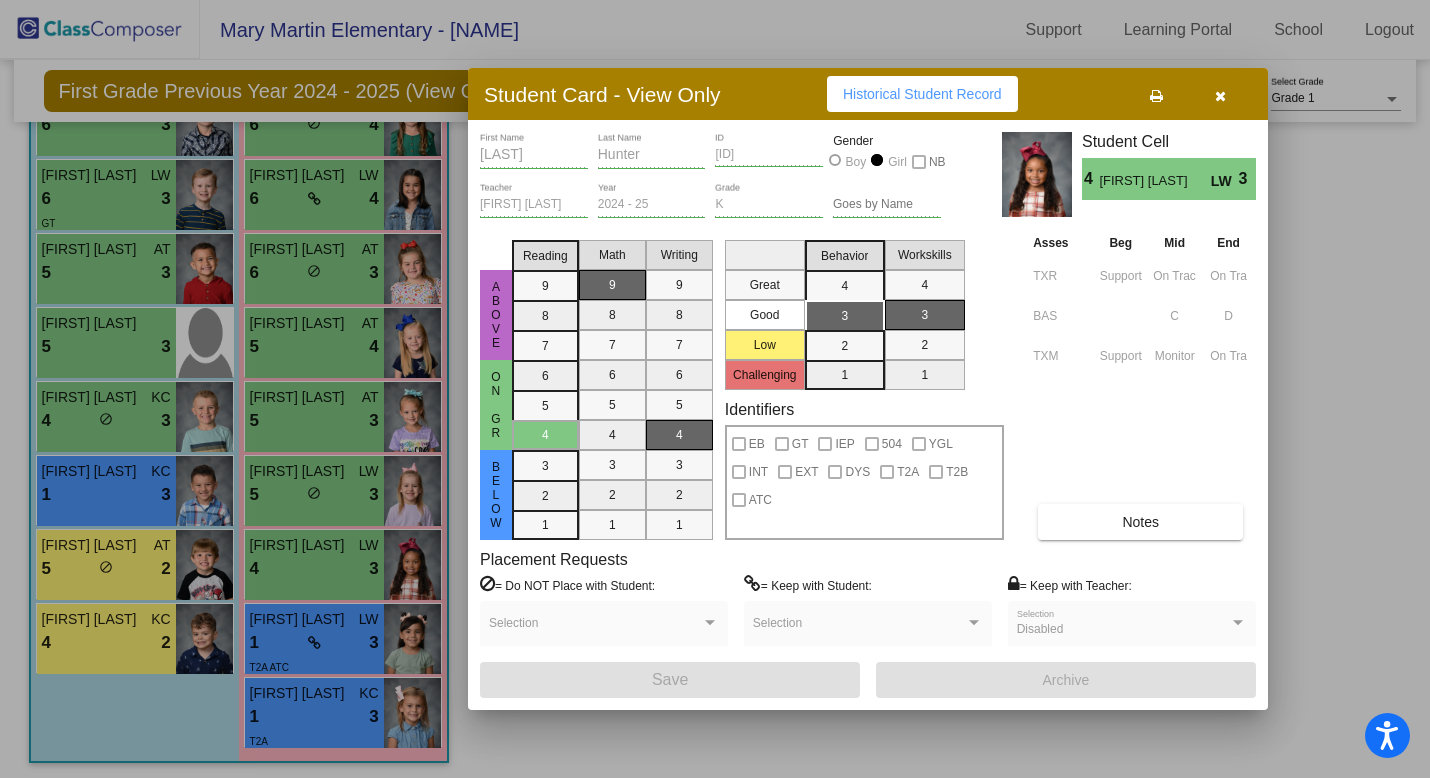 click at bounding box center [1220, 96] 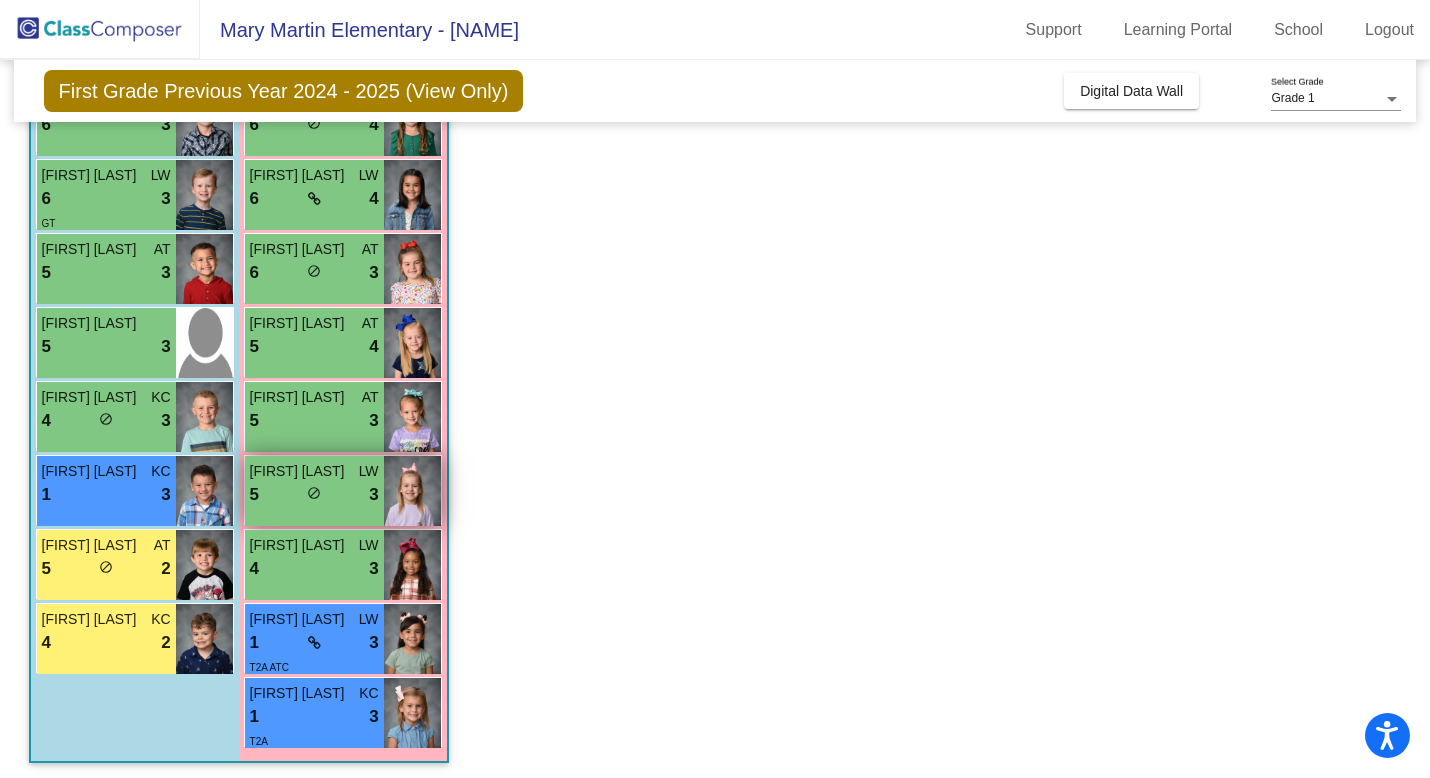 click on "5 lock do_not_disturb_alt 3" at bounding box center [314, 495] 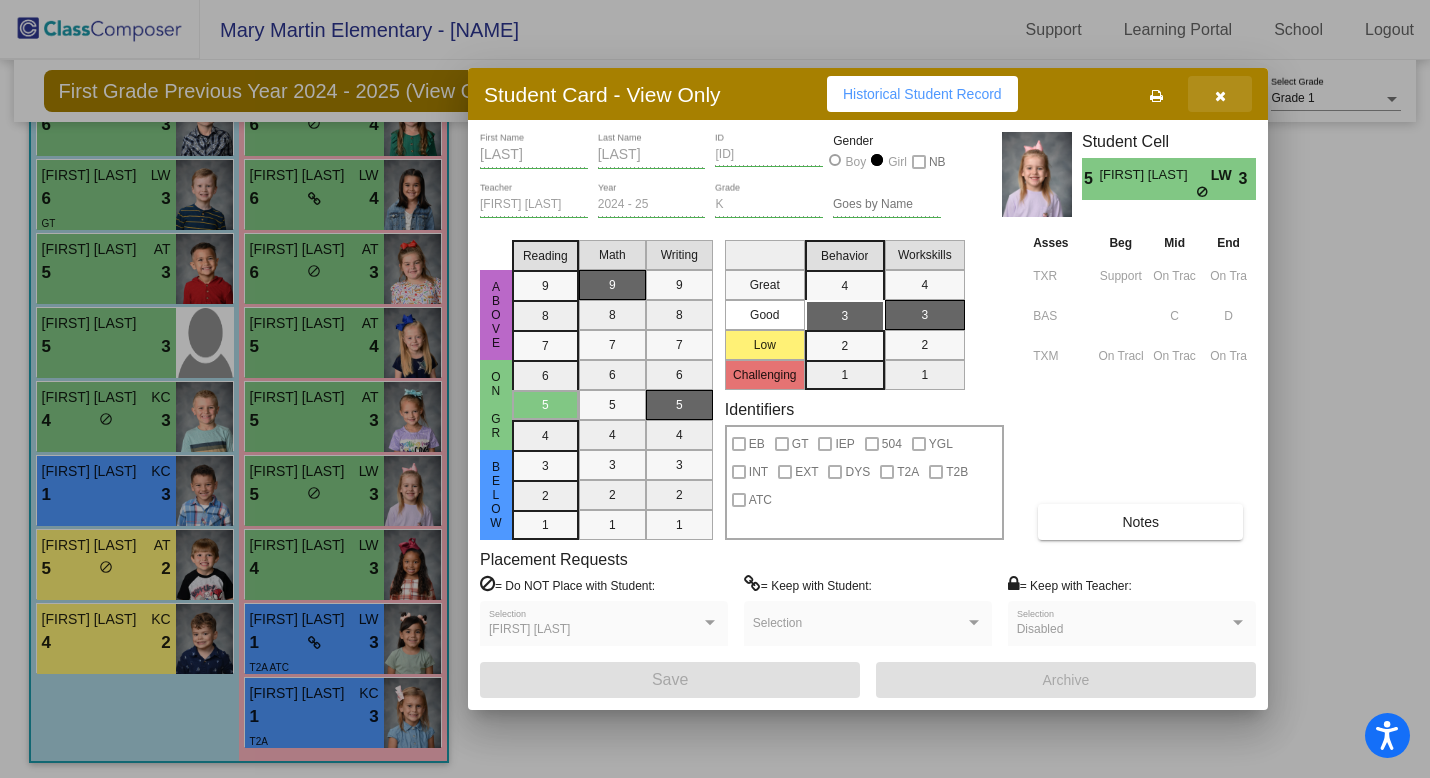 click at bounding box center [1220, 96] 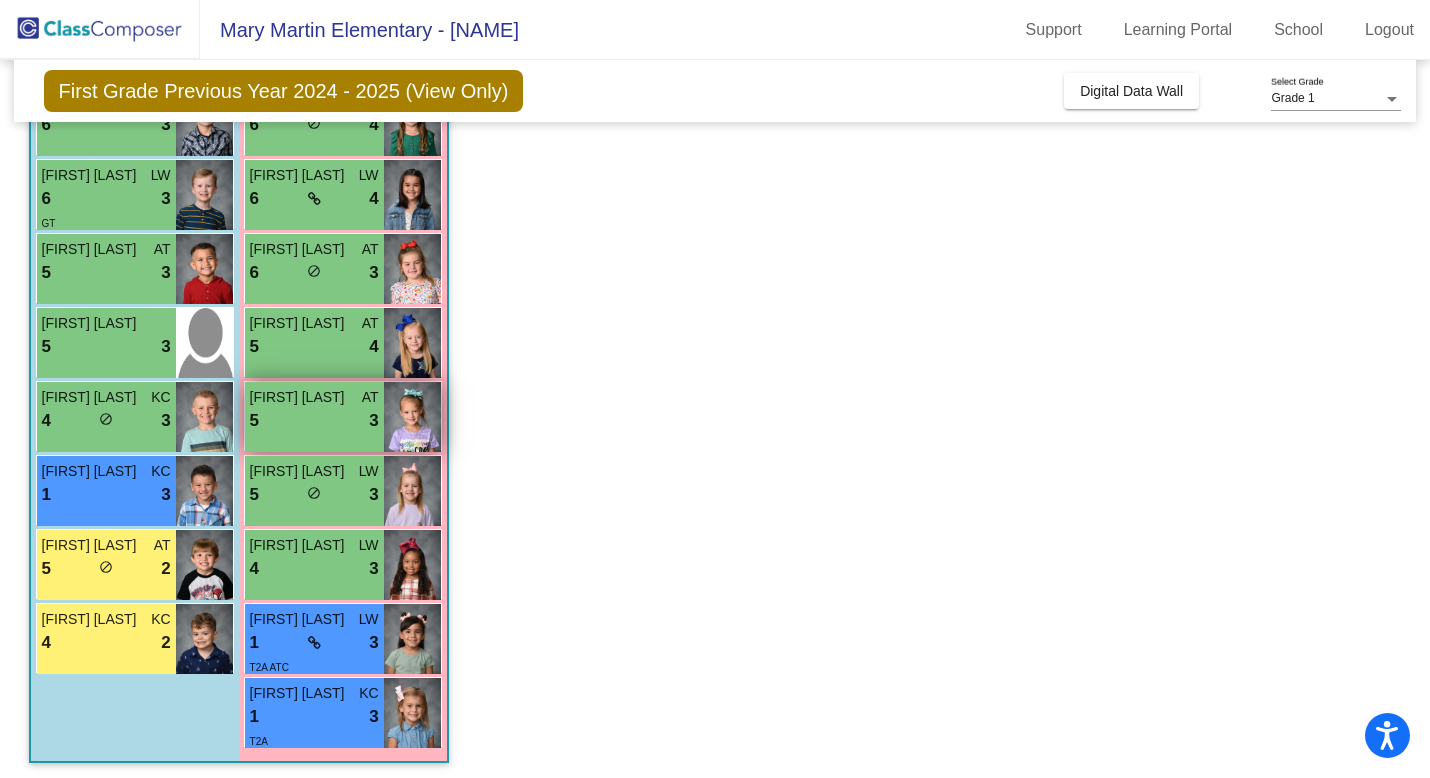 click on "5 lock do_not_disturb_alt 3" at bounding box center [314, 421] 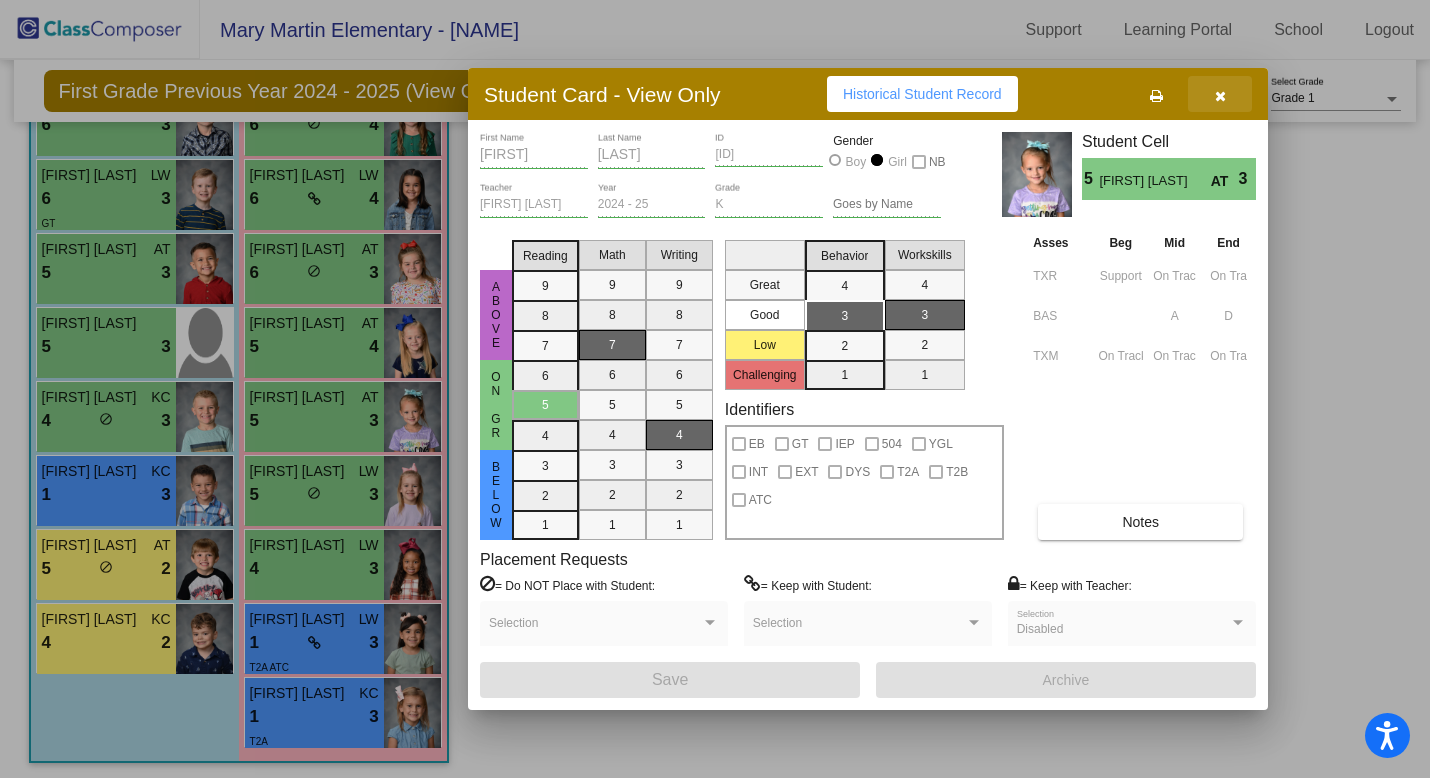 click at bounding box center (1220, 96) 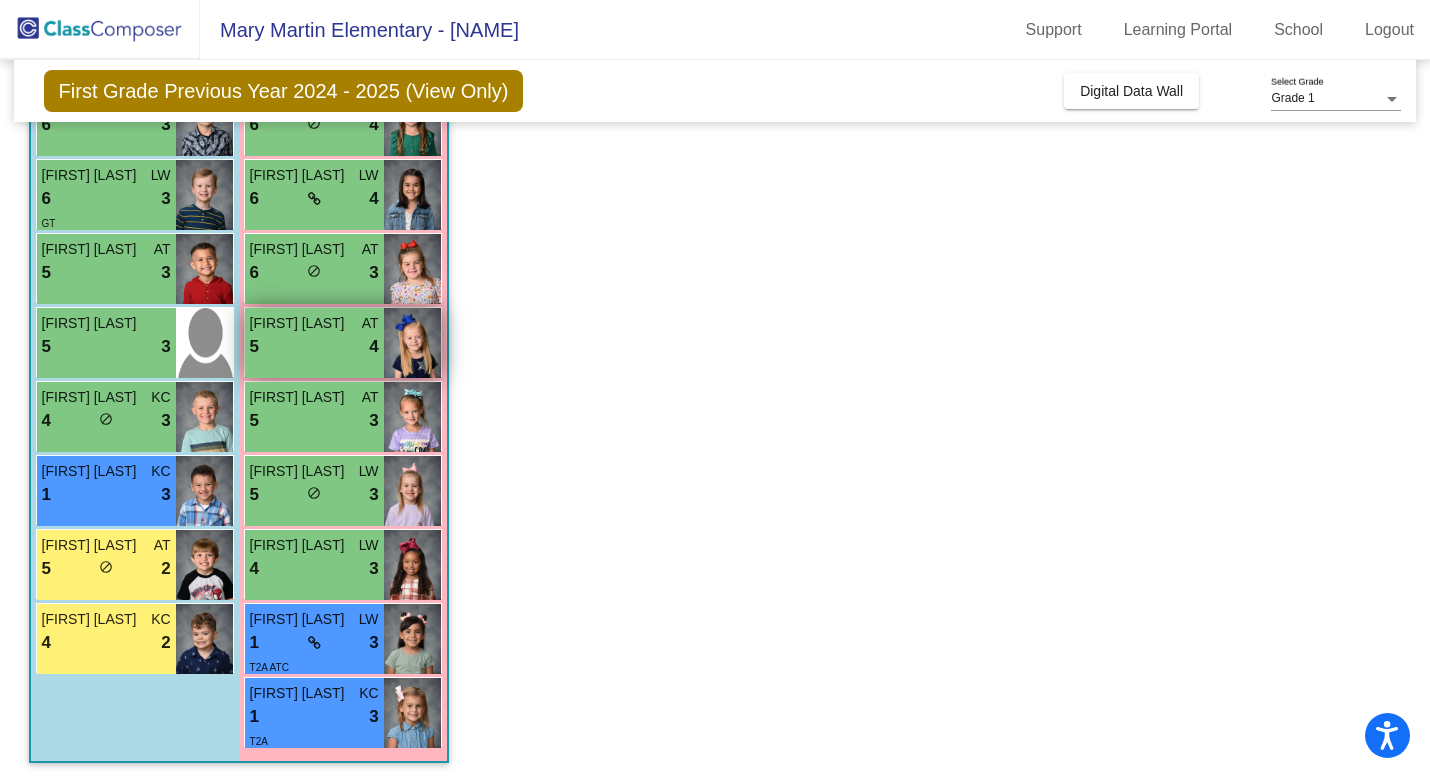 click on "Brylee Puckett AT 5 lock do_not_disturb_alt 4" at bounding box center (314, 343) 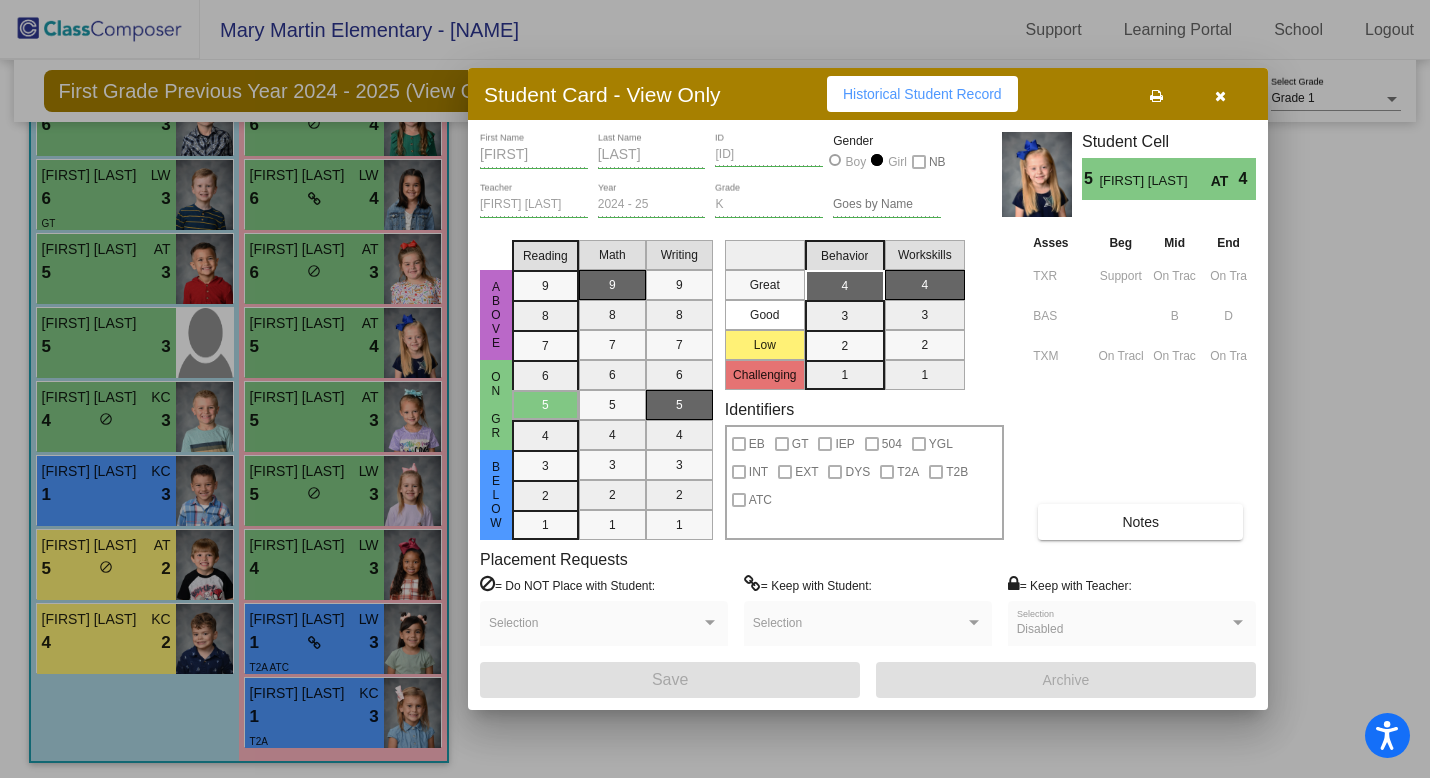 click at bounding box center (1220, 96) 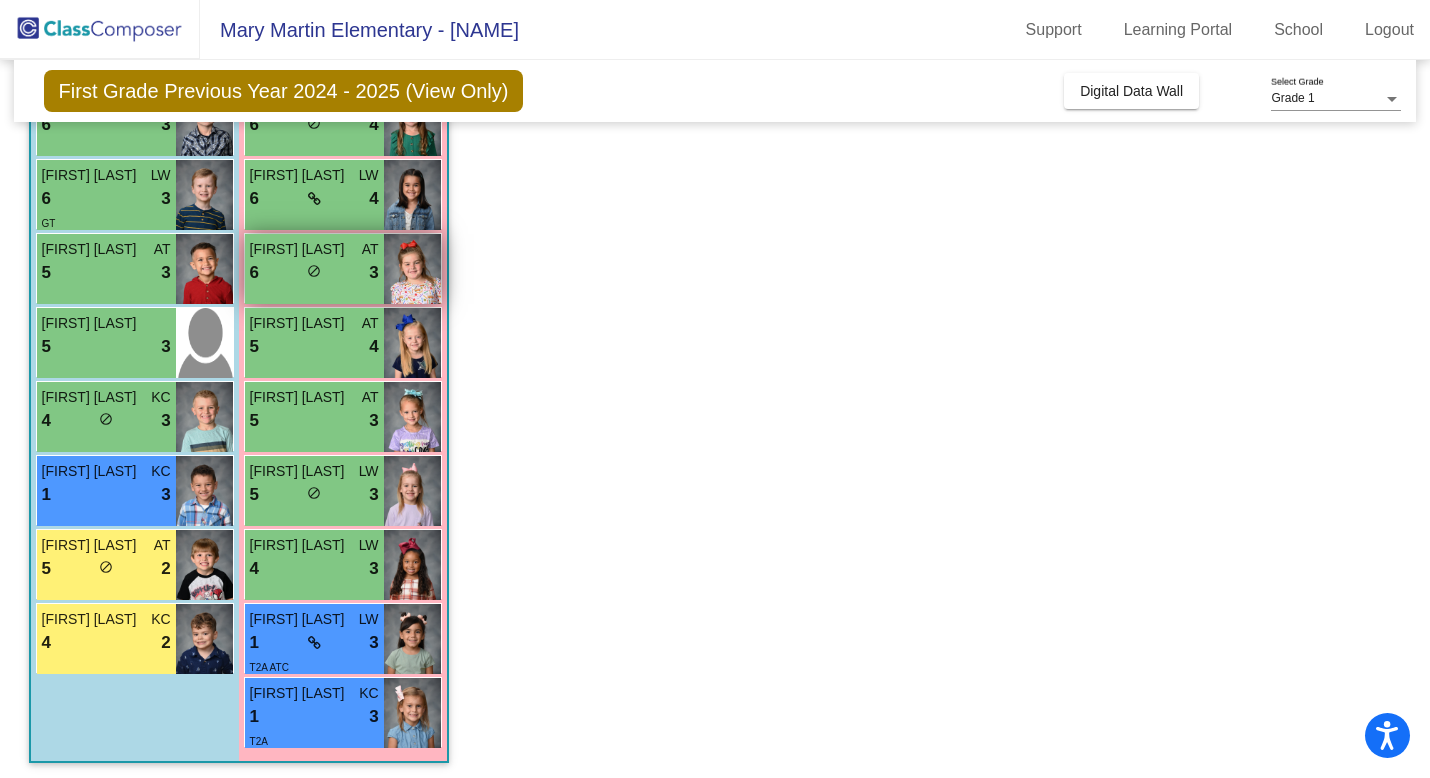click on "Savannah Setliff AT 6 lock do_not_disturb_alt 3" at bounding box center (314, 269) 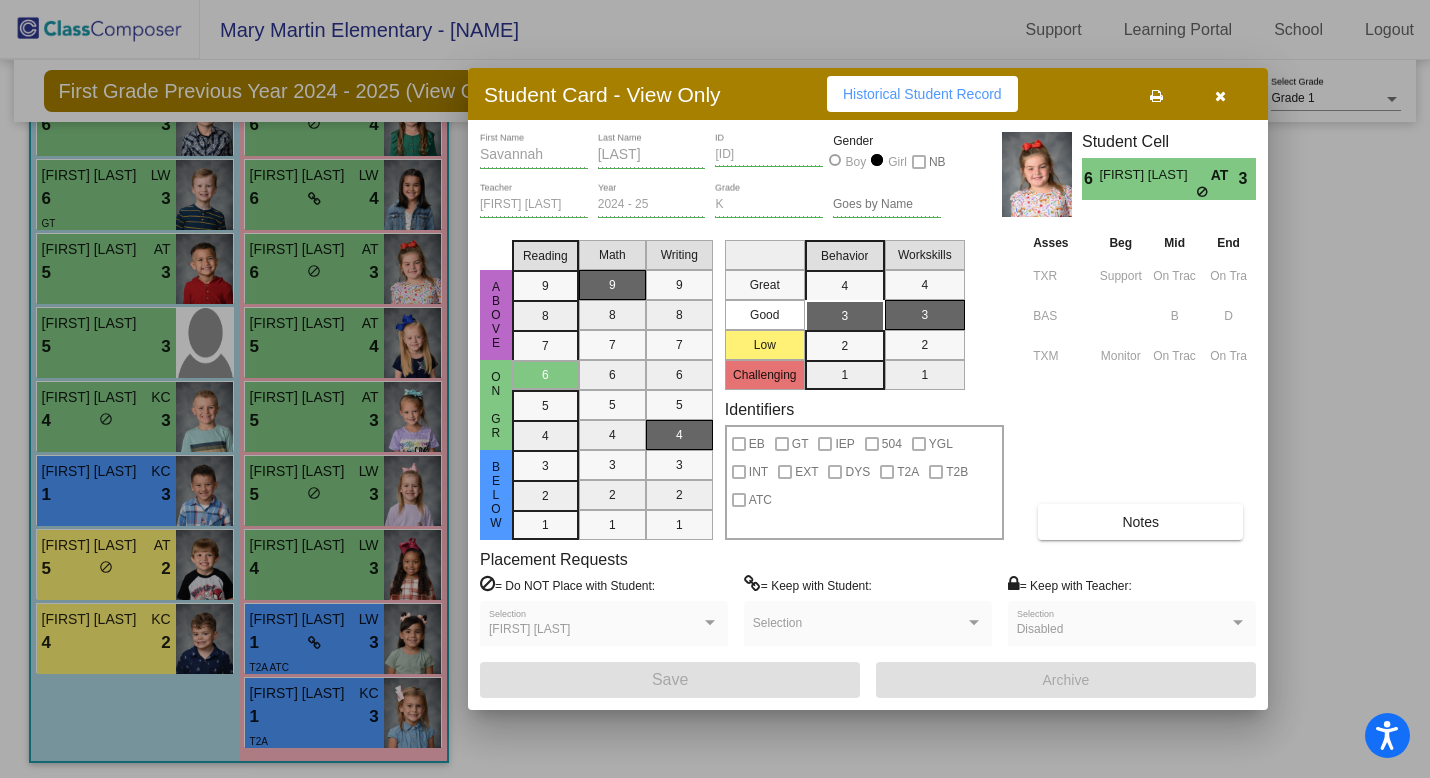 click at bounding box center [1220, 94] 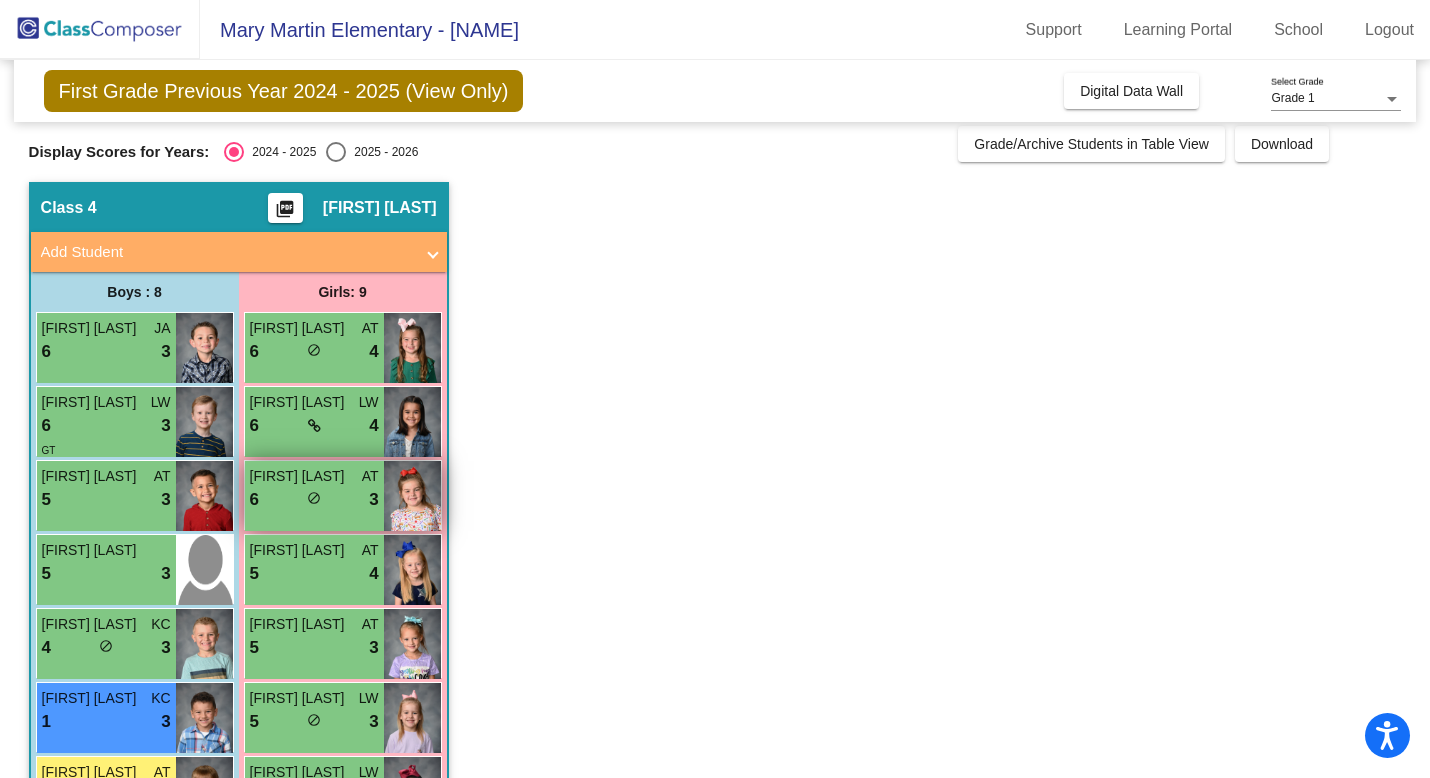 scroll, scrollTop: 0, scrollLeft: 0, axis: both 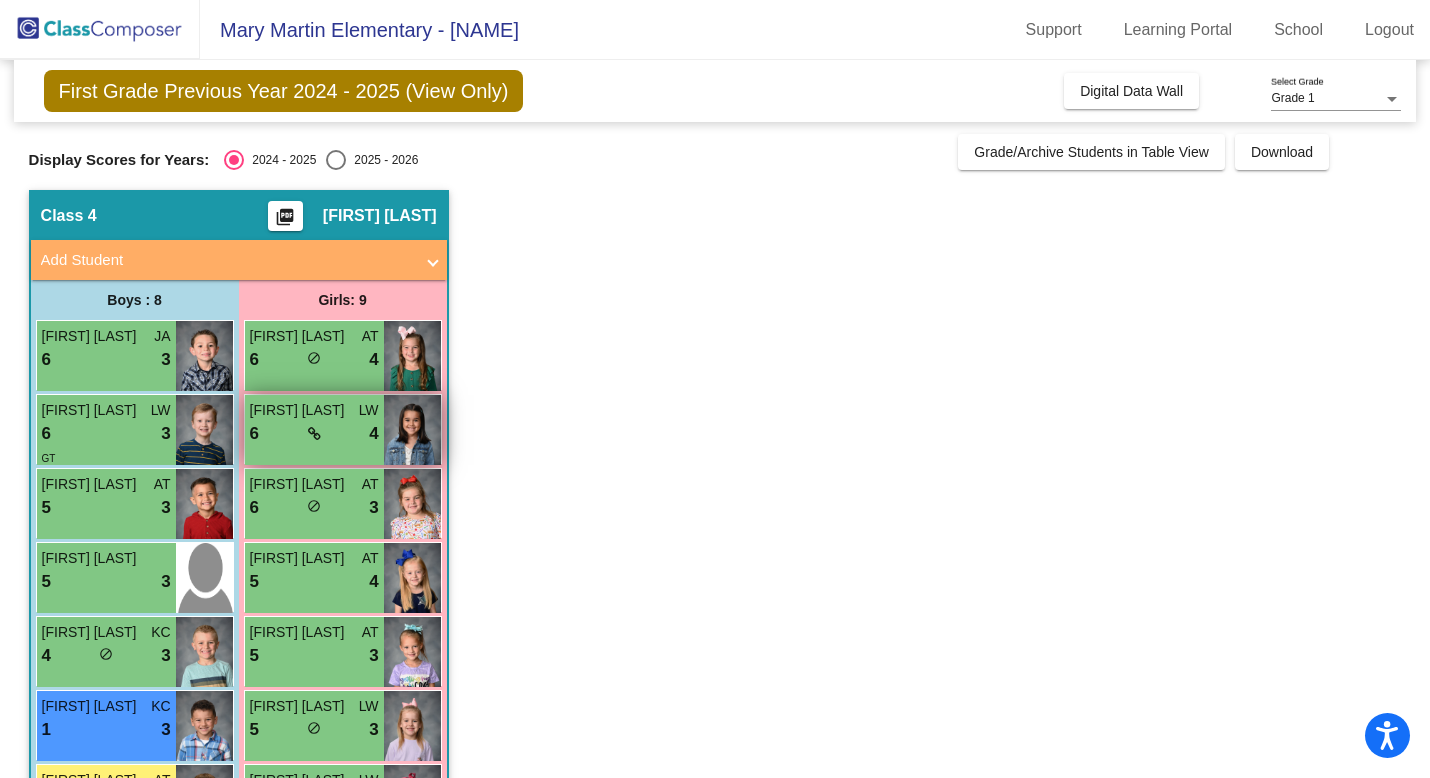 click on "Sara Pierce" at bounding box center (300, 410) 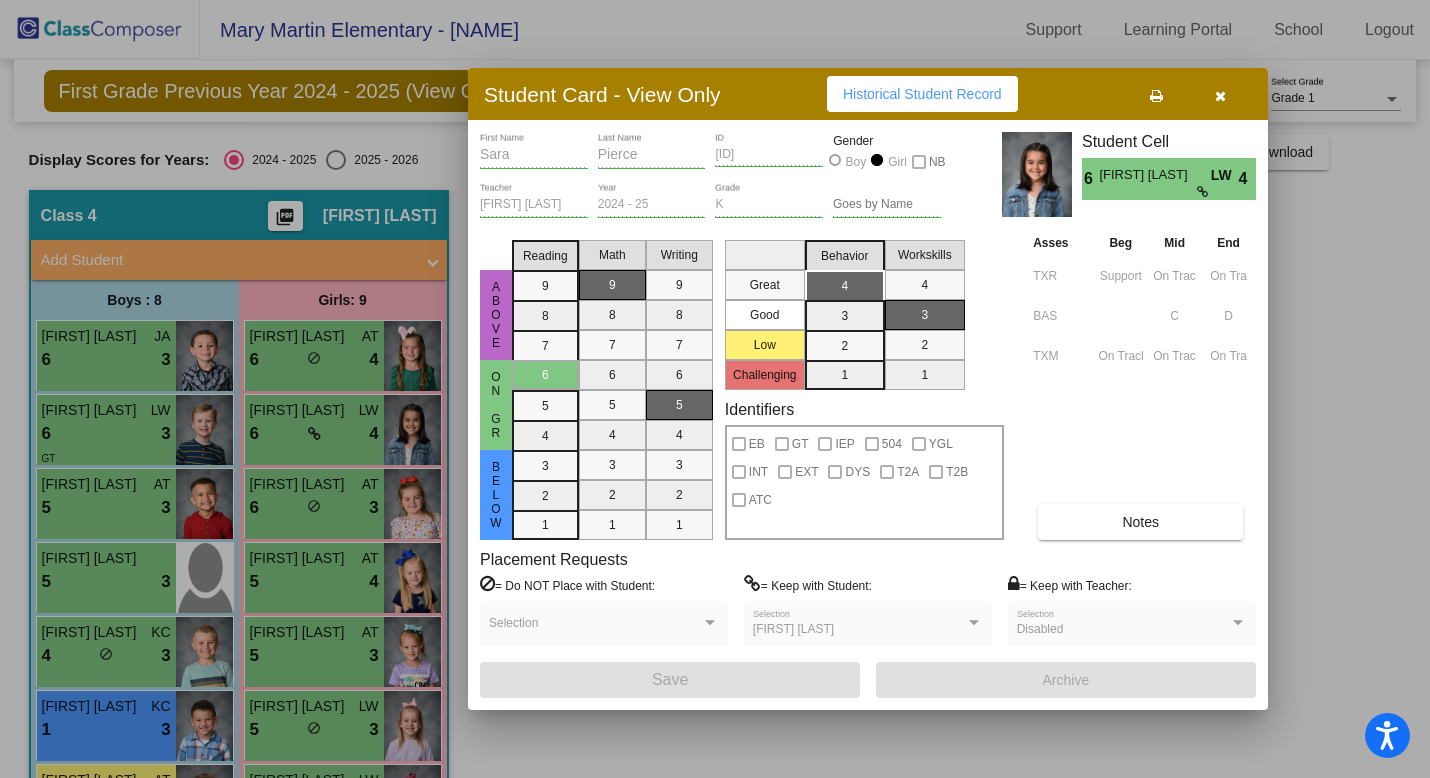 click at bounding box center [1220, 94] 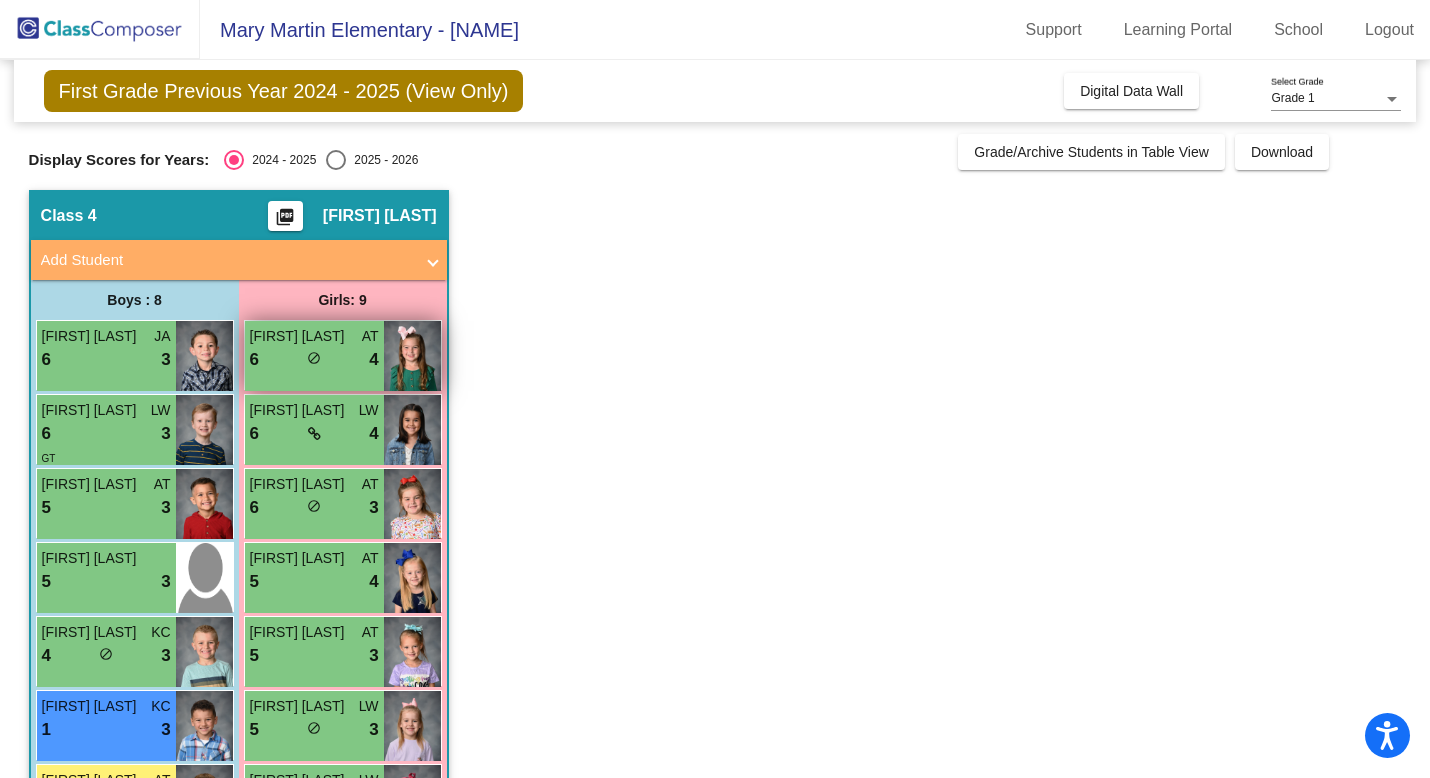 click on "Abigail Harbour AT 6 lock do_not_disturb_alt 4" at bounding box center [314, 356] 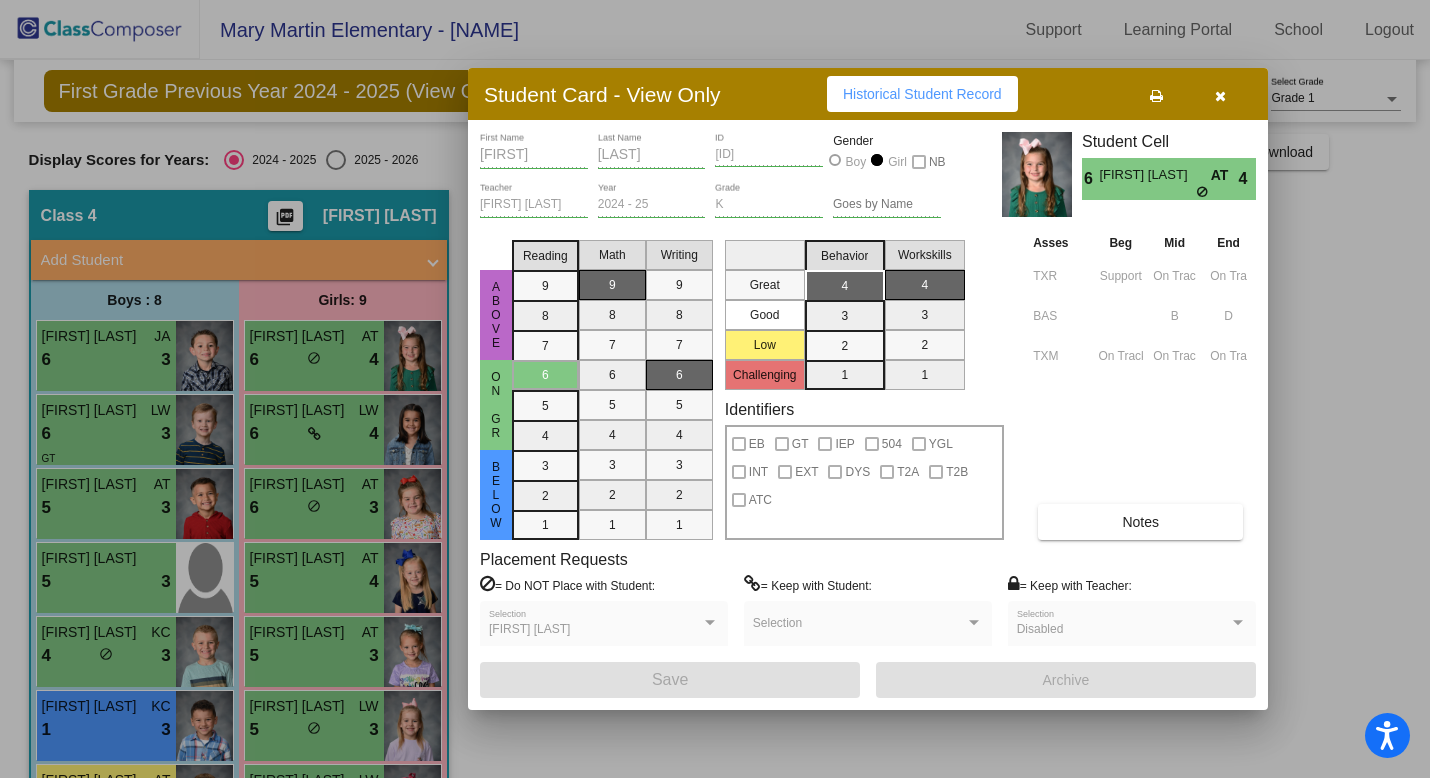 click at bounding box center [1220, 94] 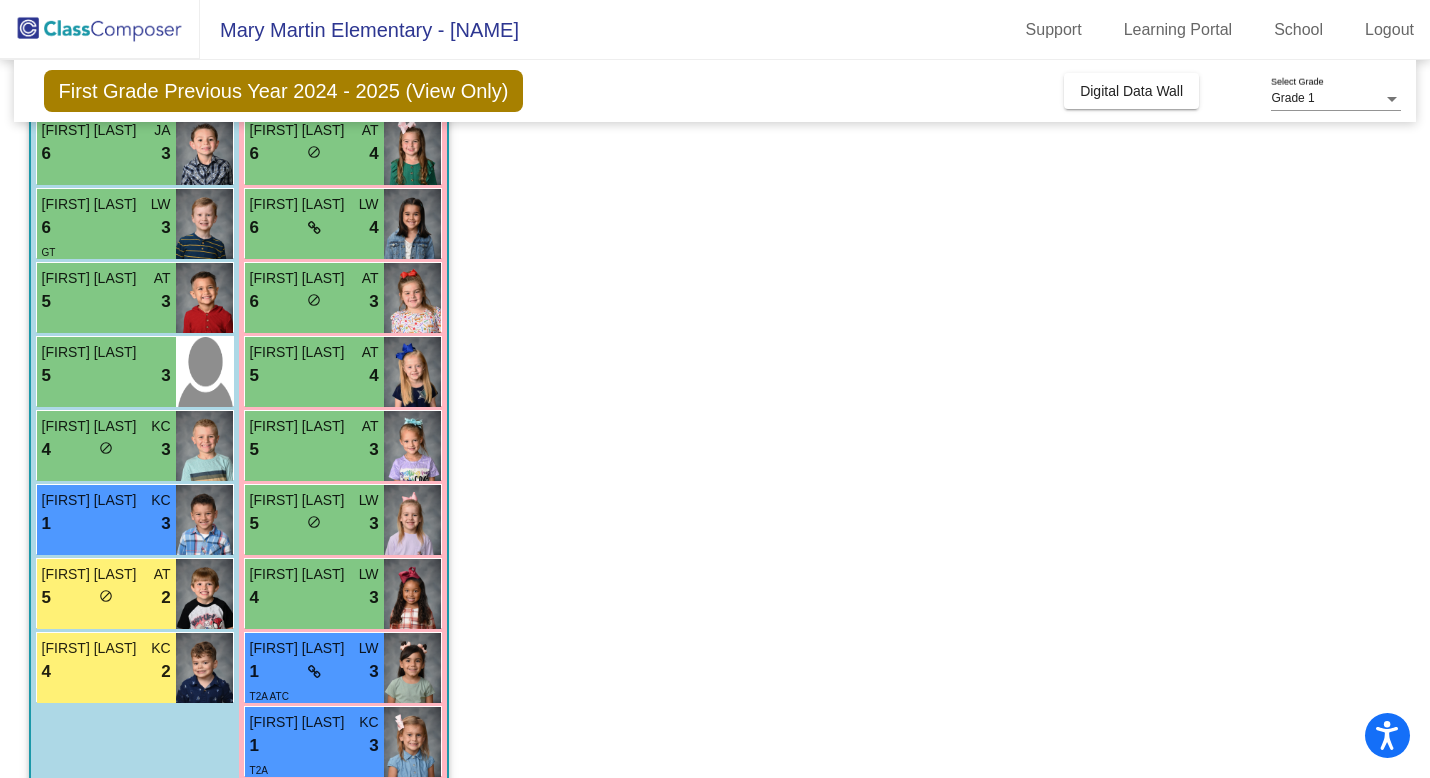 scroll, scrollTop: 240, scrollLeft: 0, axis: vertical 